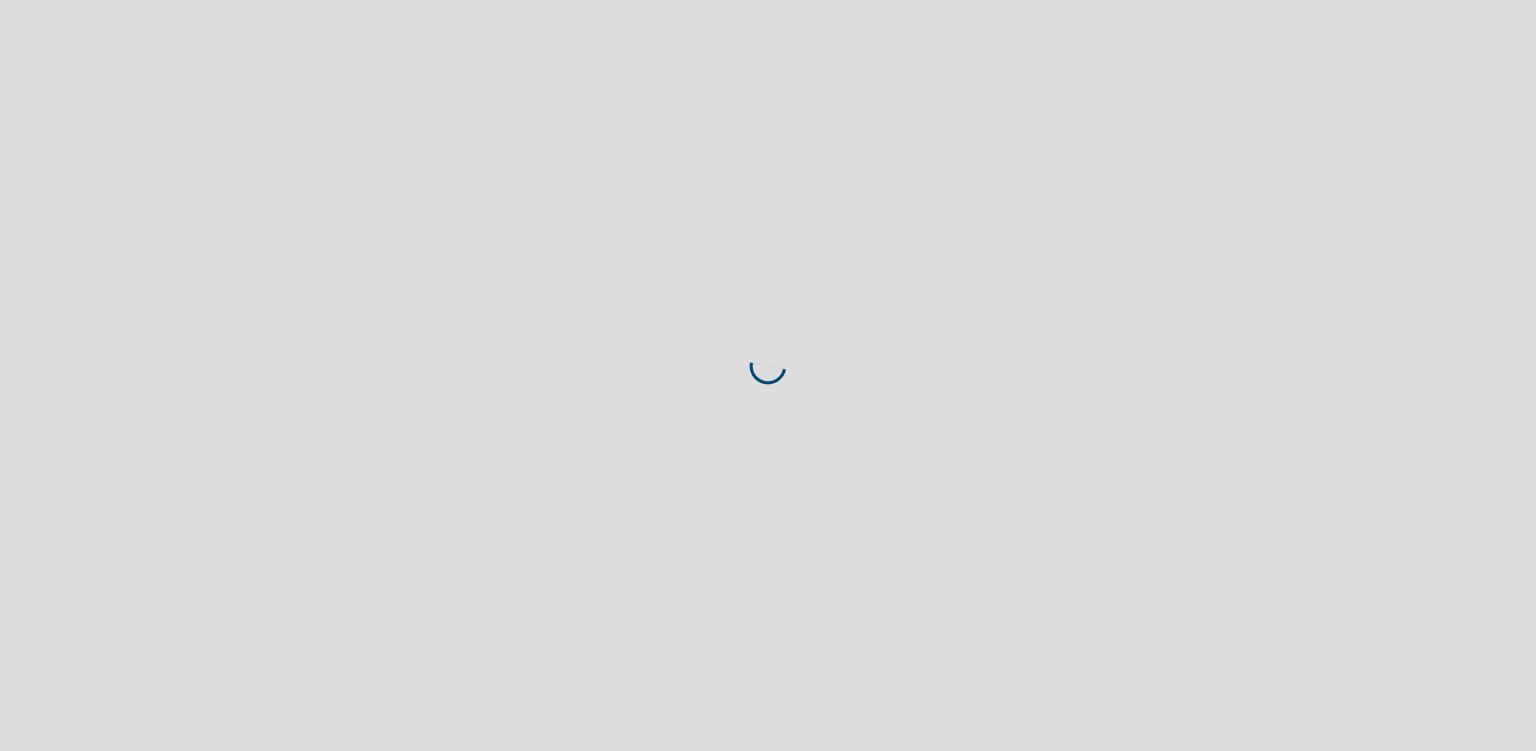 scroll, scrollTop: 0, scrollLeft: 0, axis: both 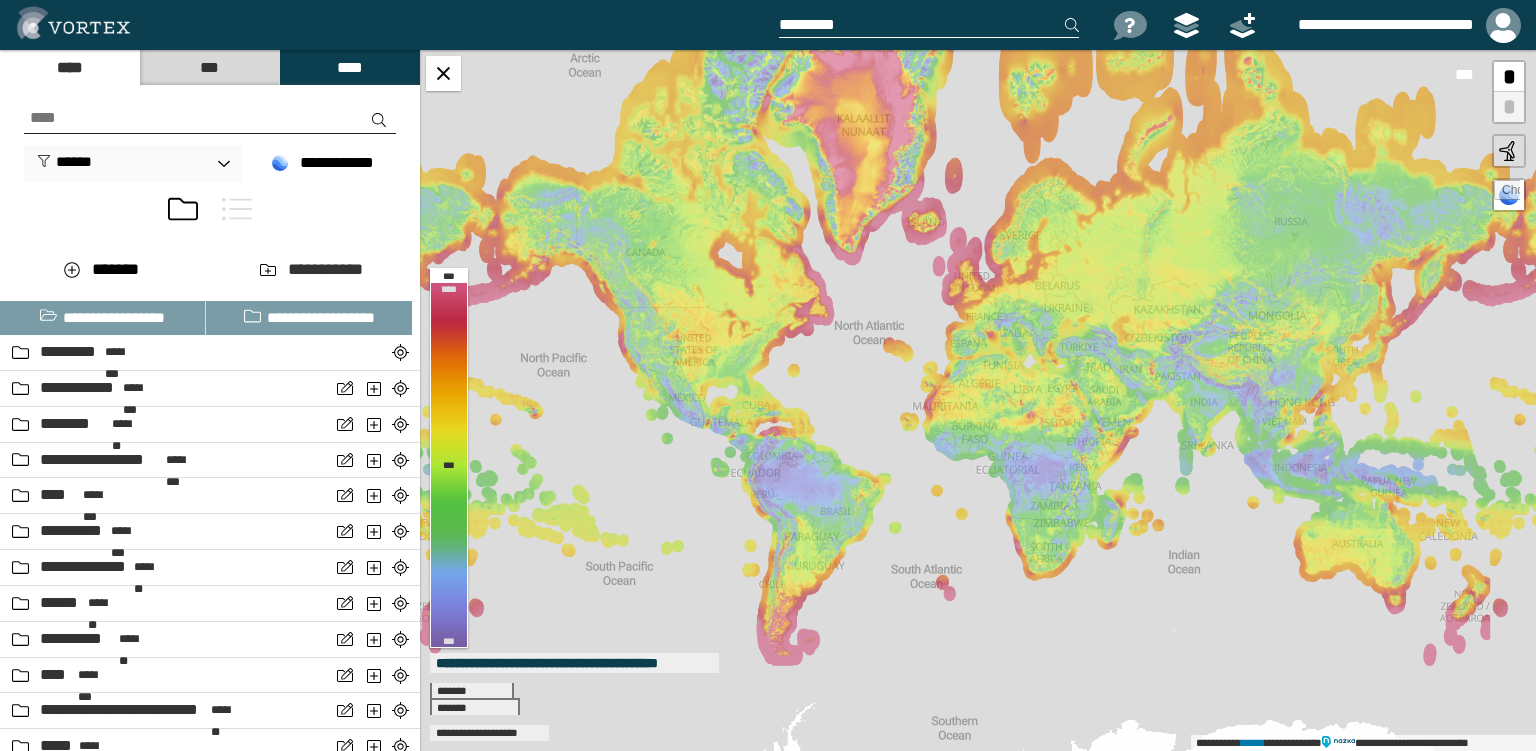 click at bounding box center [237, 209] 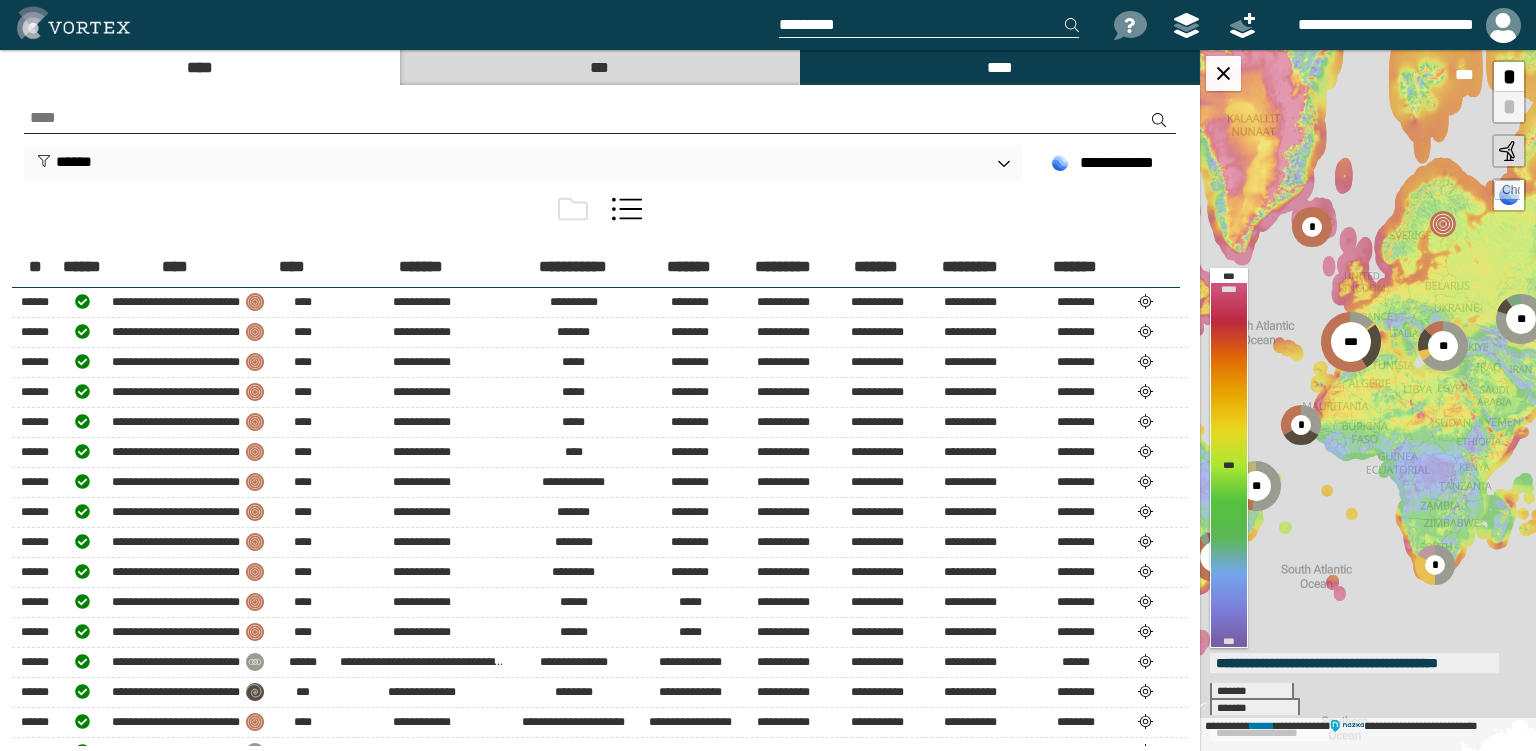 click on "****" at bounding box center (199, 67) 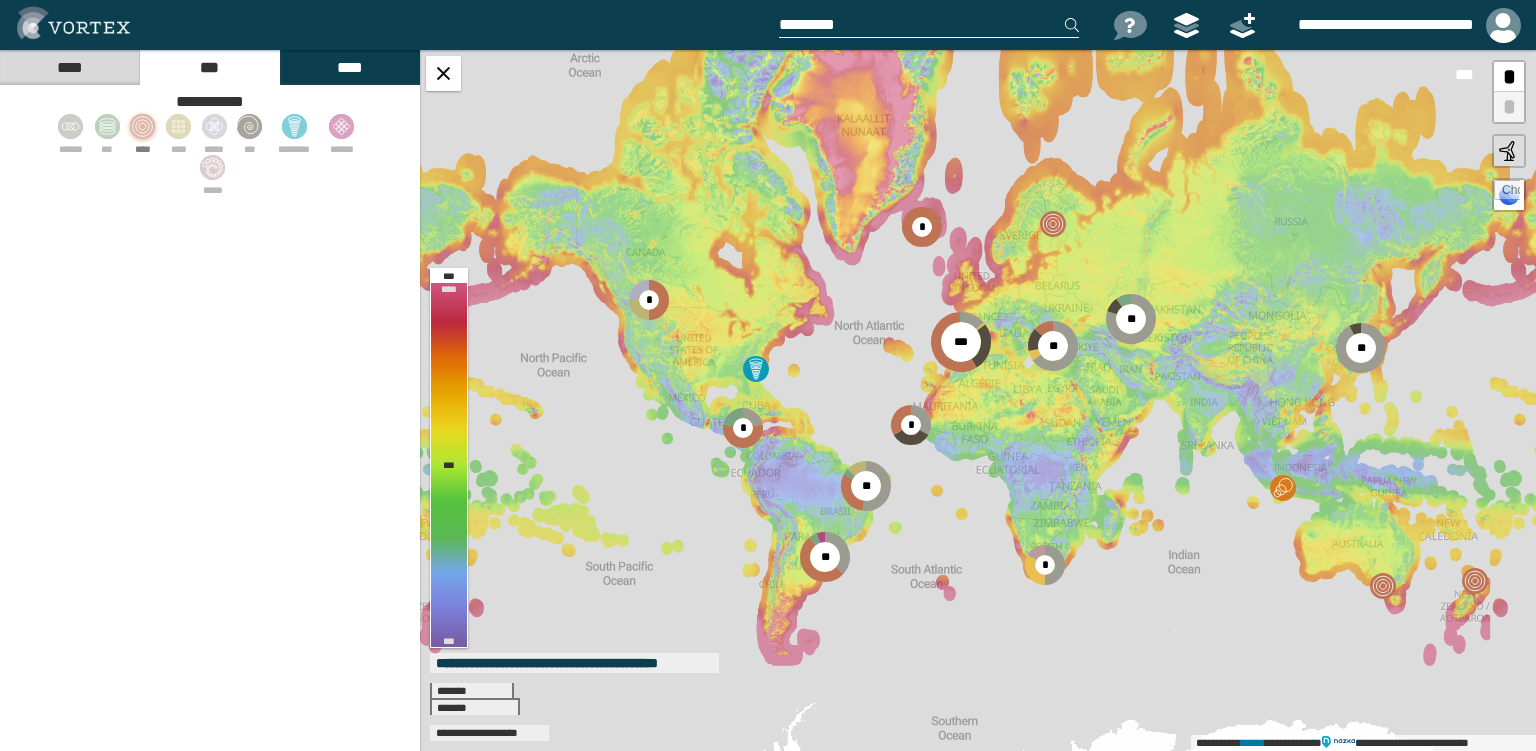 click 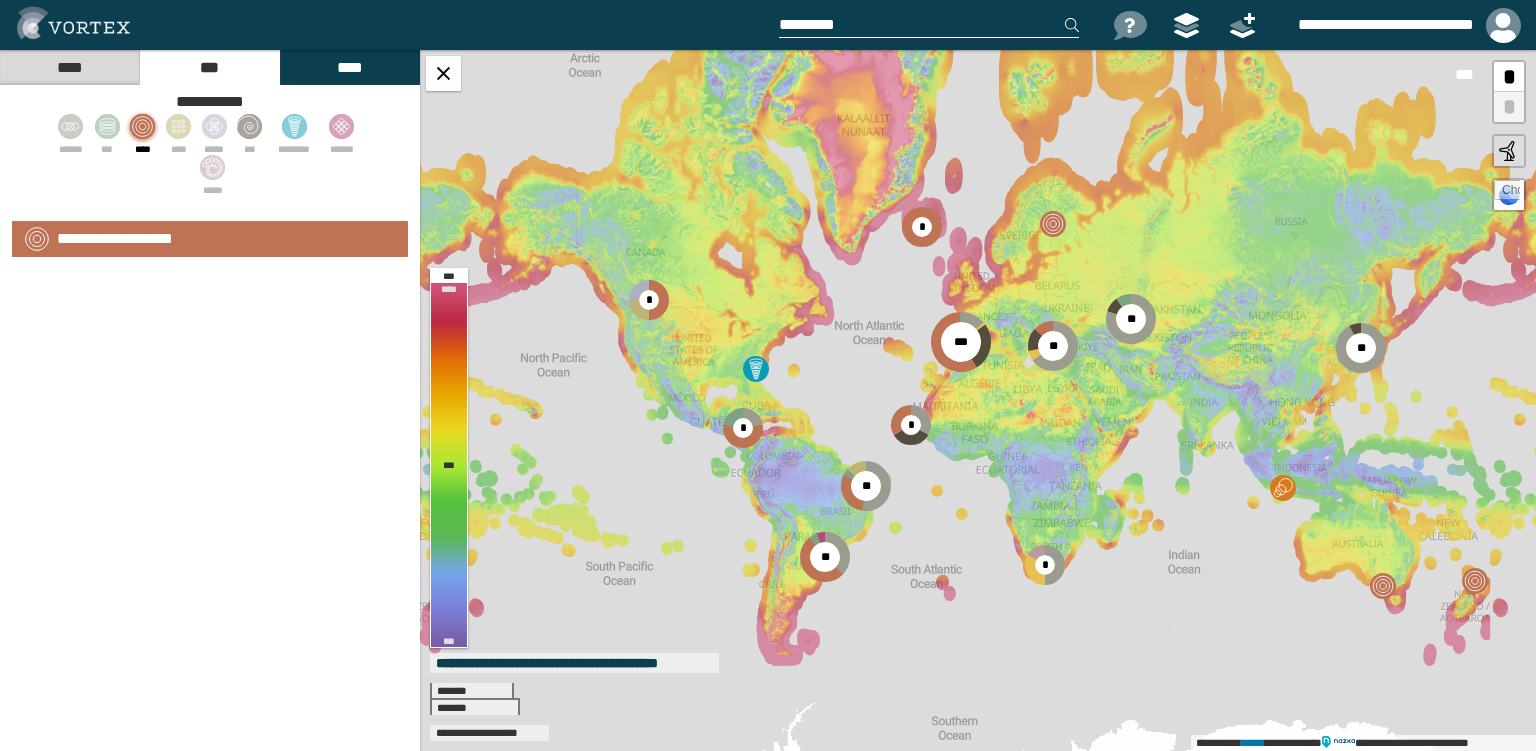 select on "**" 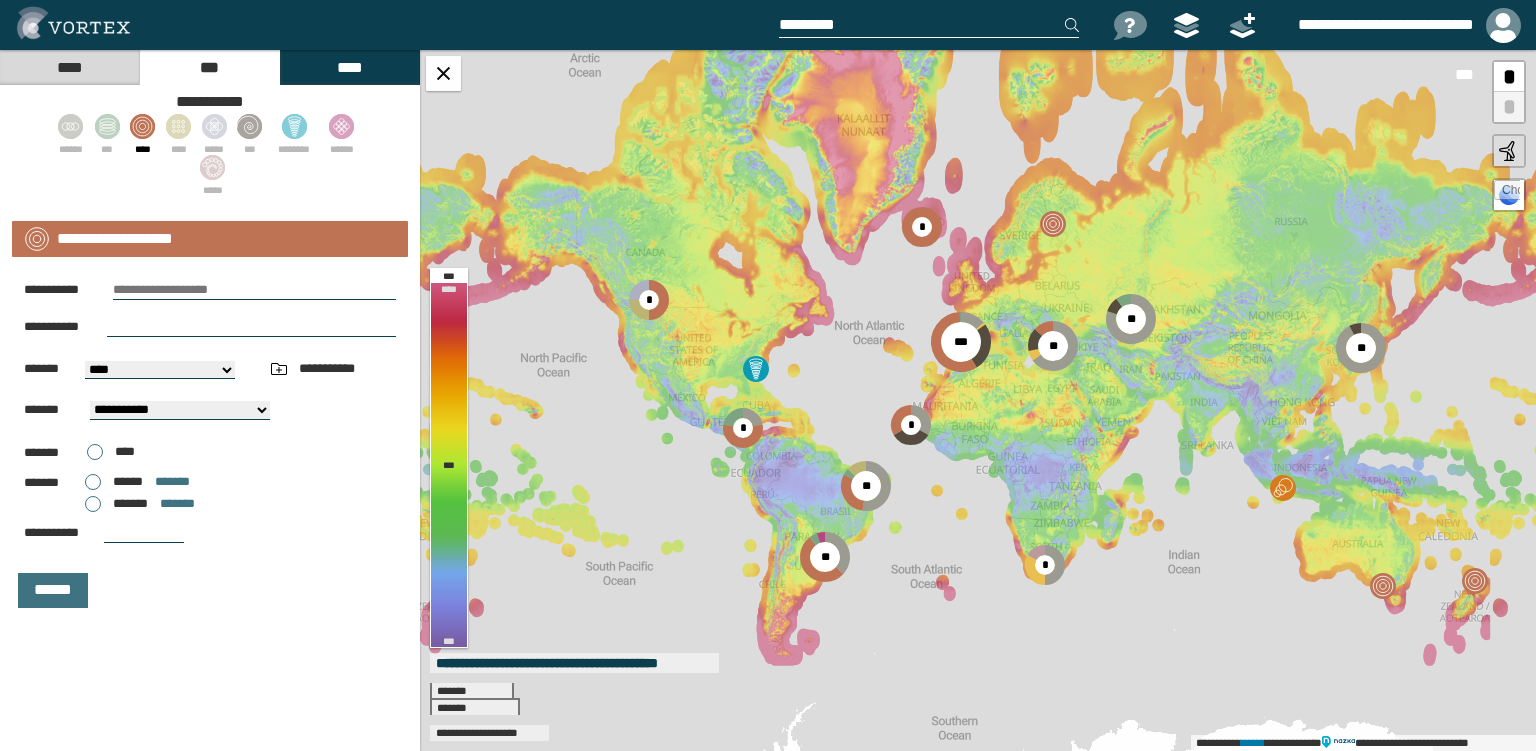 click at bounding box center (254, 290) 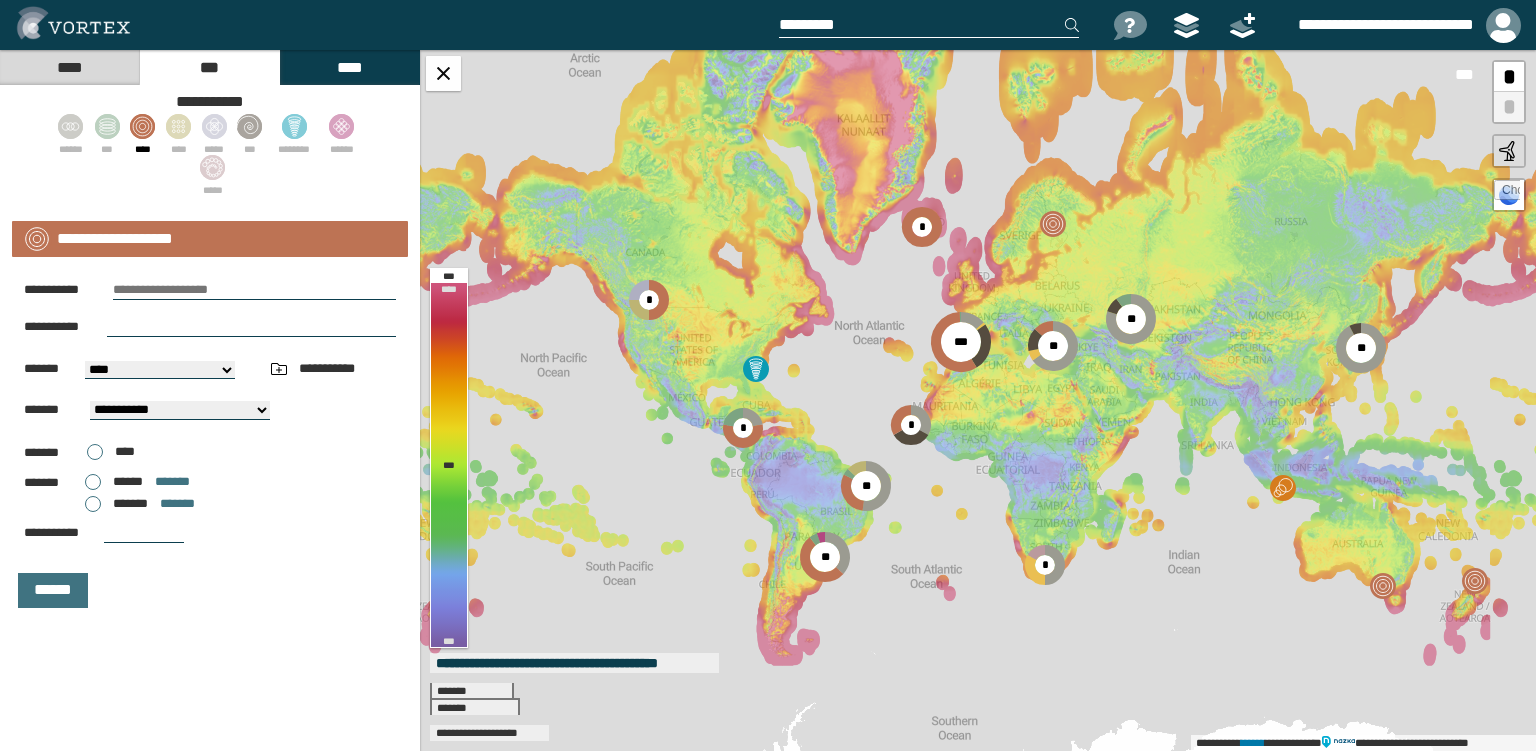 paste on "**********" 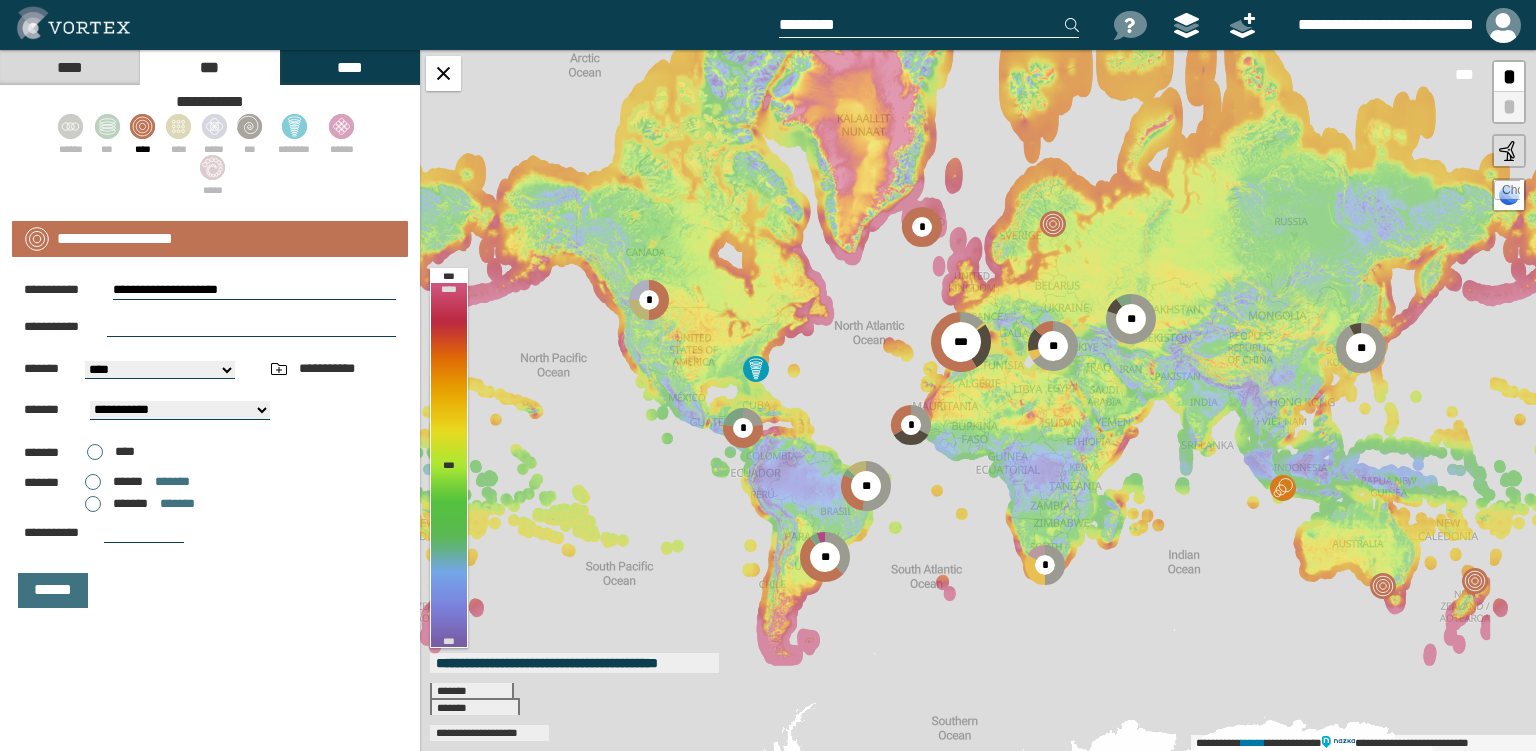 click on "**********" at bounding box center (254, 290) 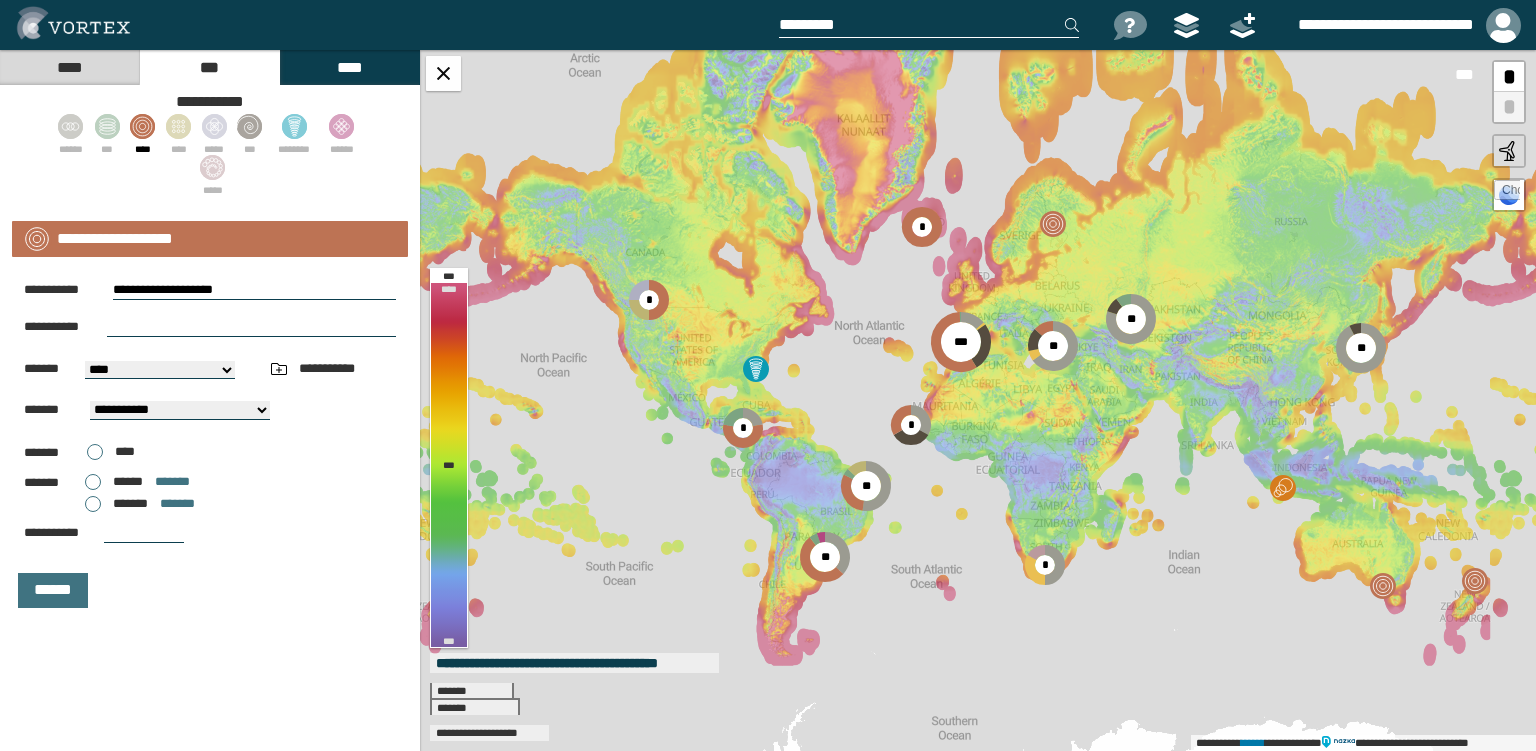 type on "**********" 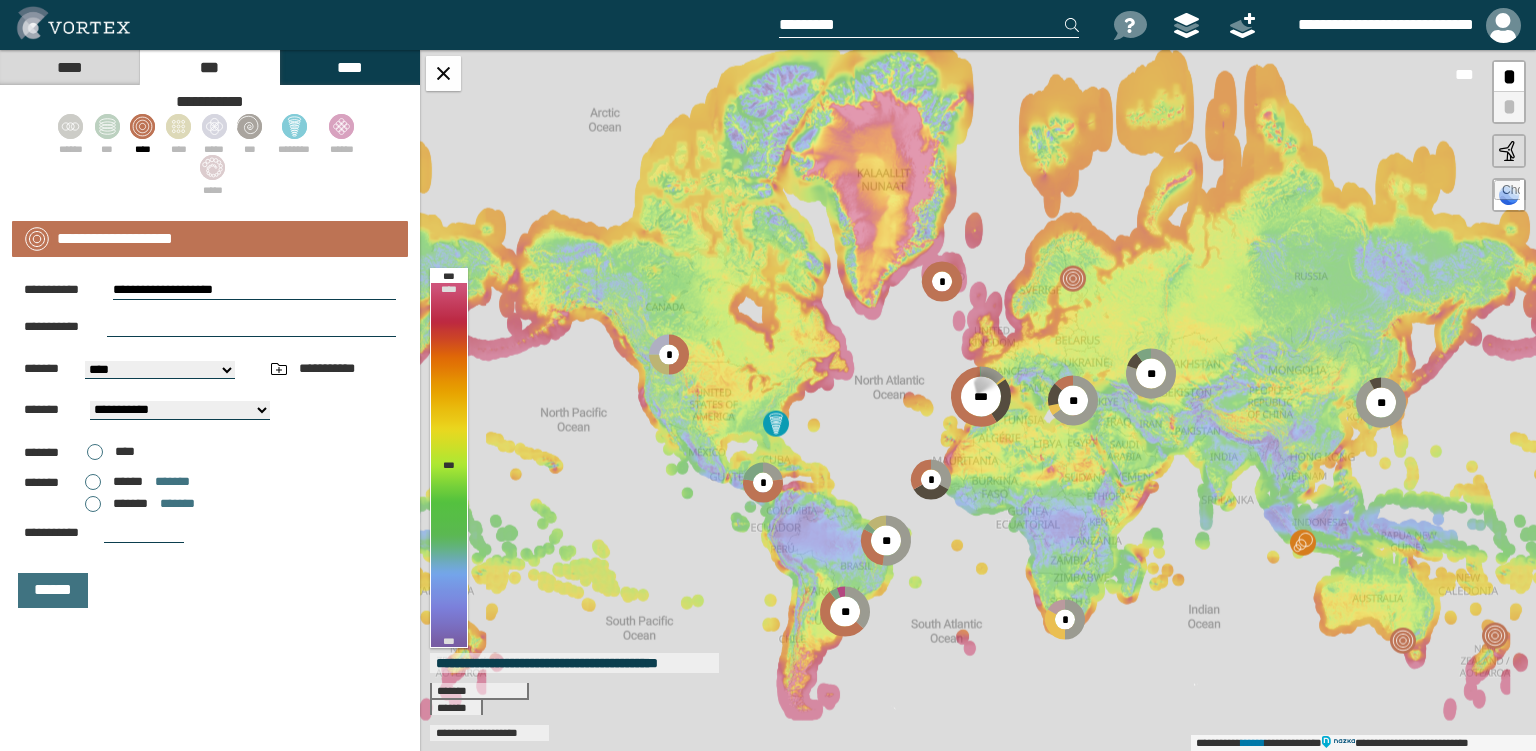 select on "**" 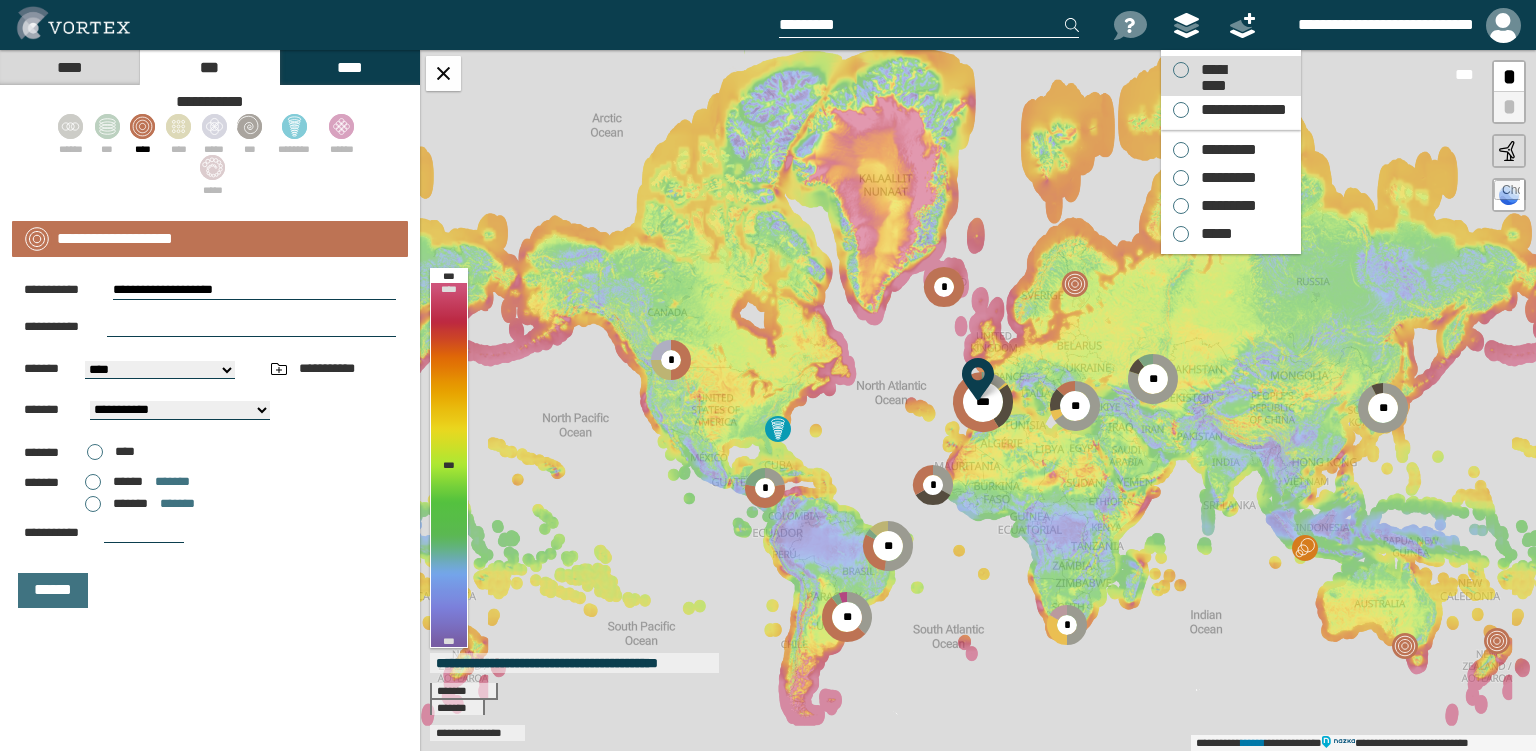 click on "*********" at bounding box center [1213, 70] 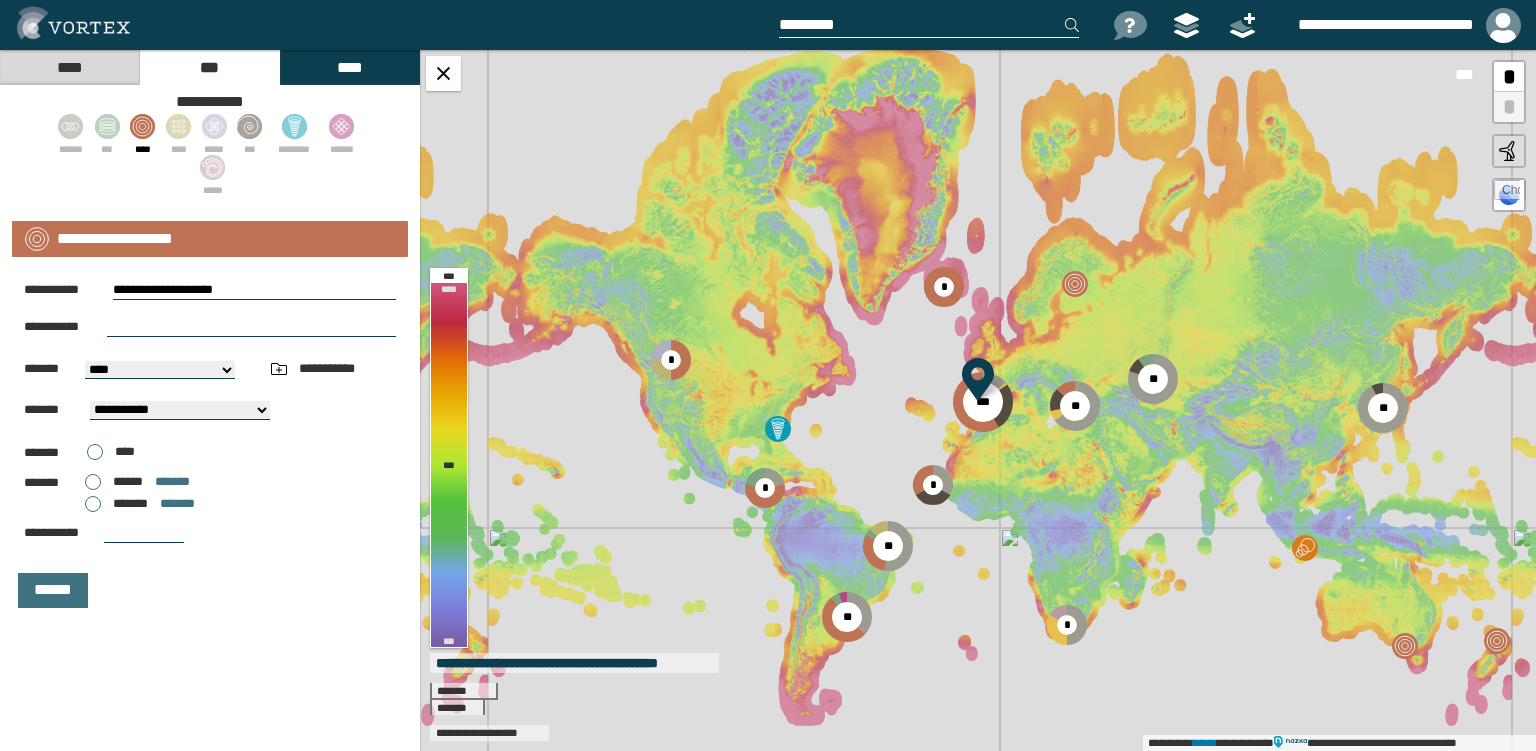 click on "*" at bounding box center [1509, 77] 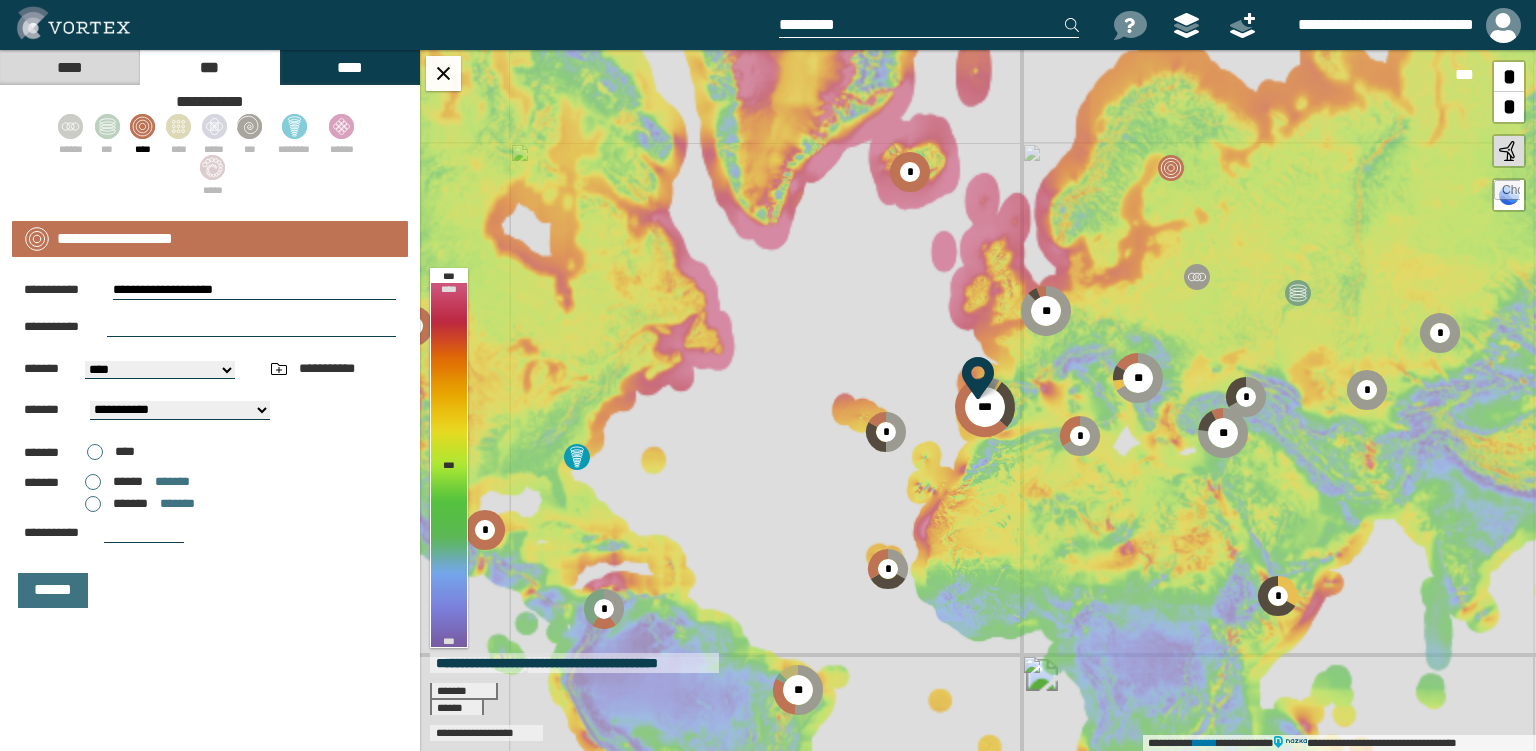 click on "*" at bounding box center (1509, 77) 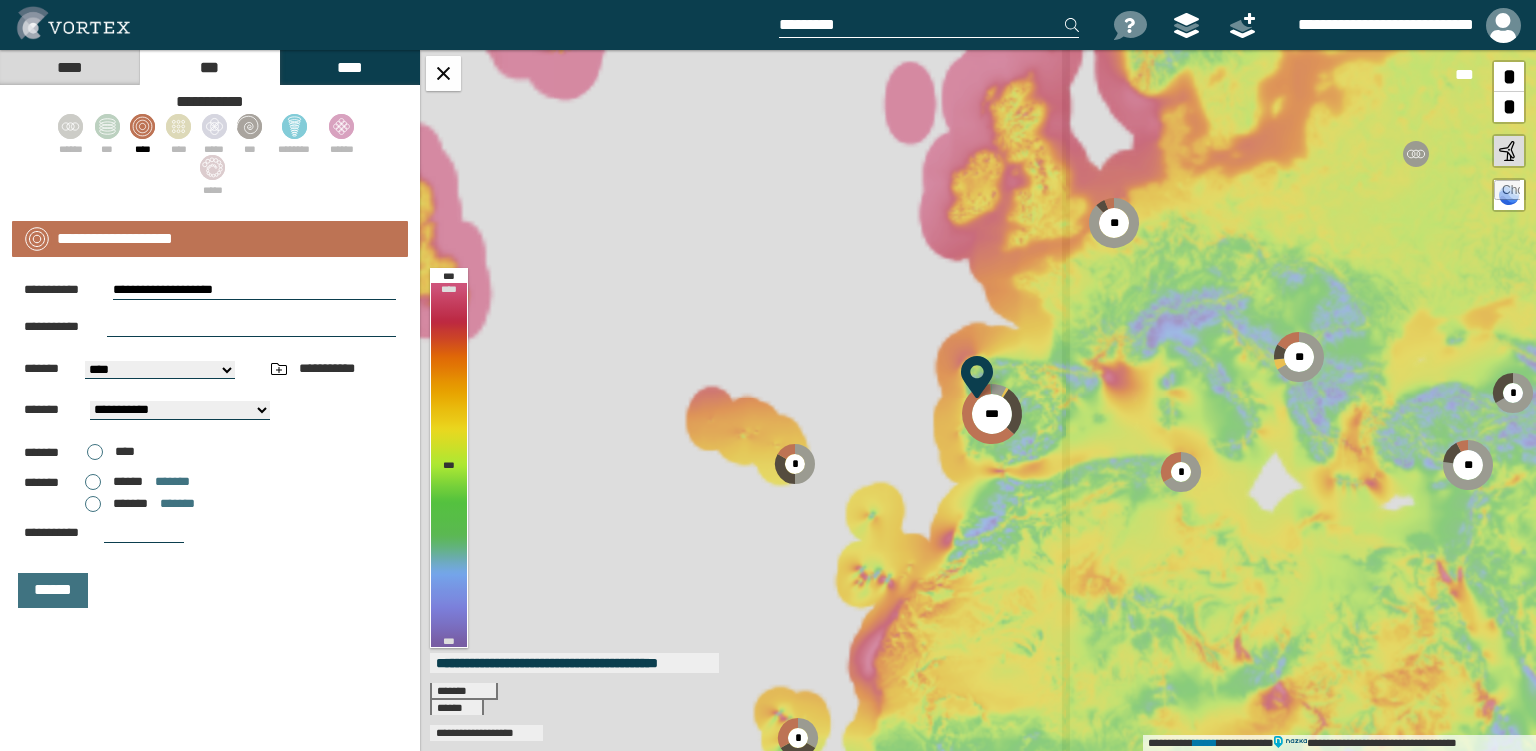 click on "*" at bounding box center (1509, 77) 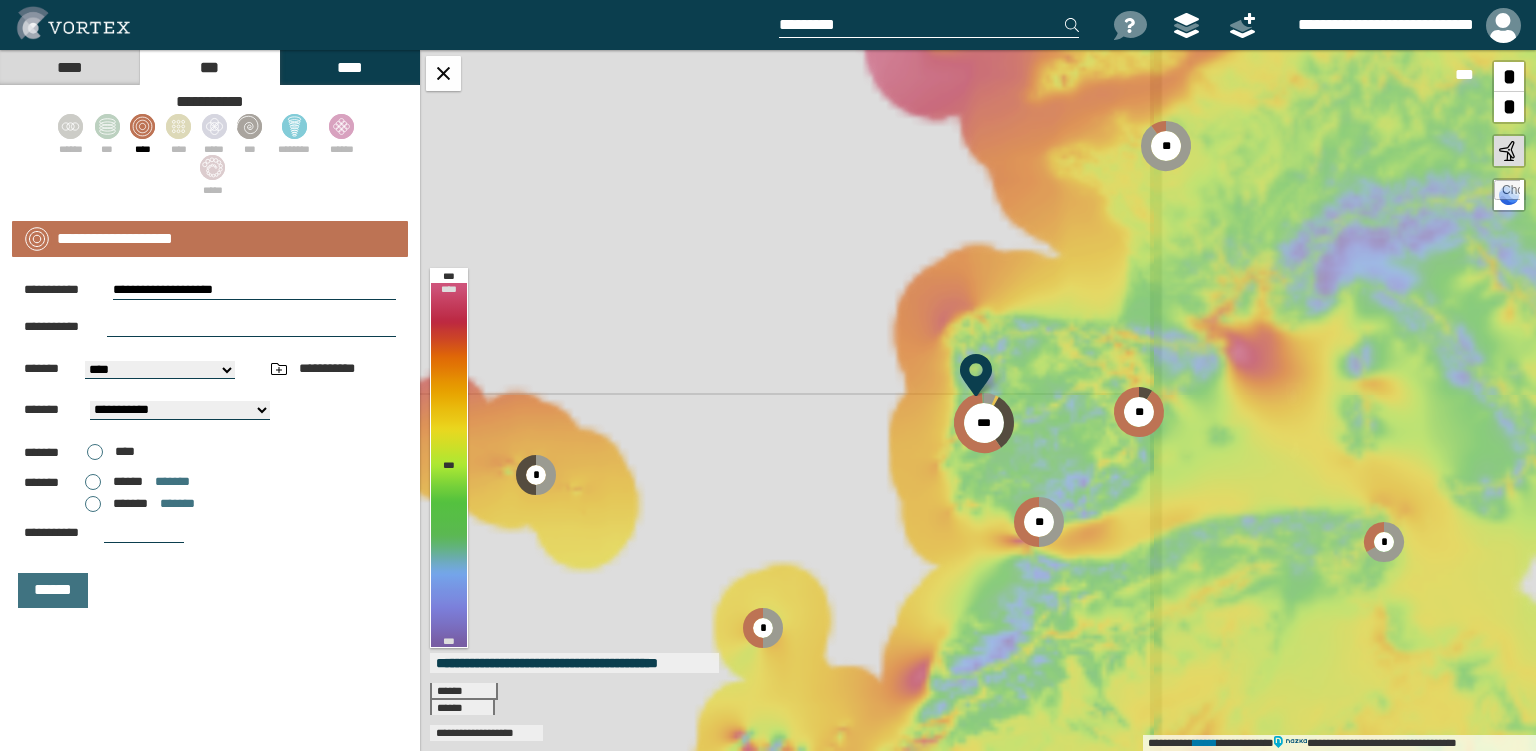 click on "*" at bounding box center (1509, 77) 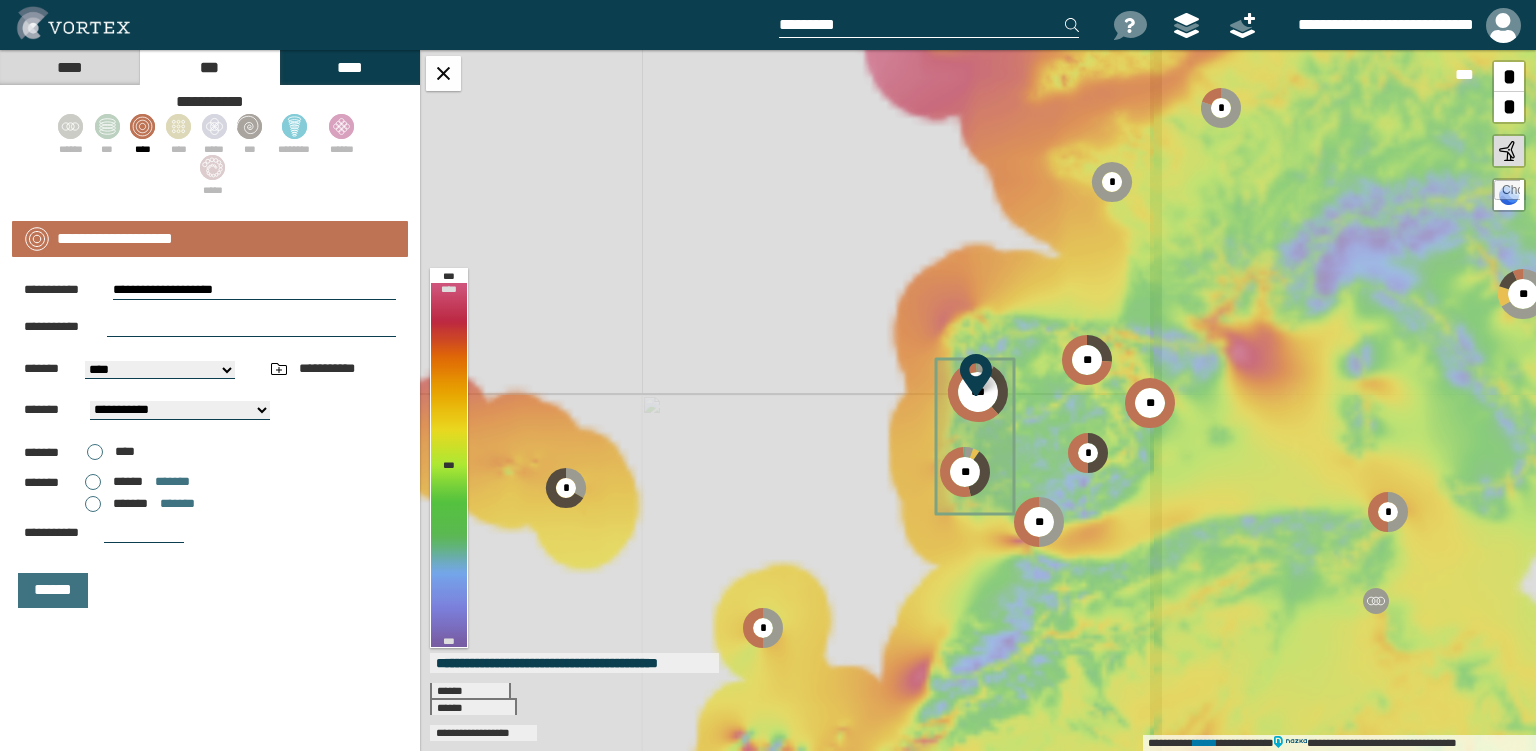 click on "*" at bounding box center (1509, 77) 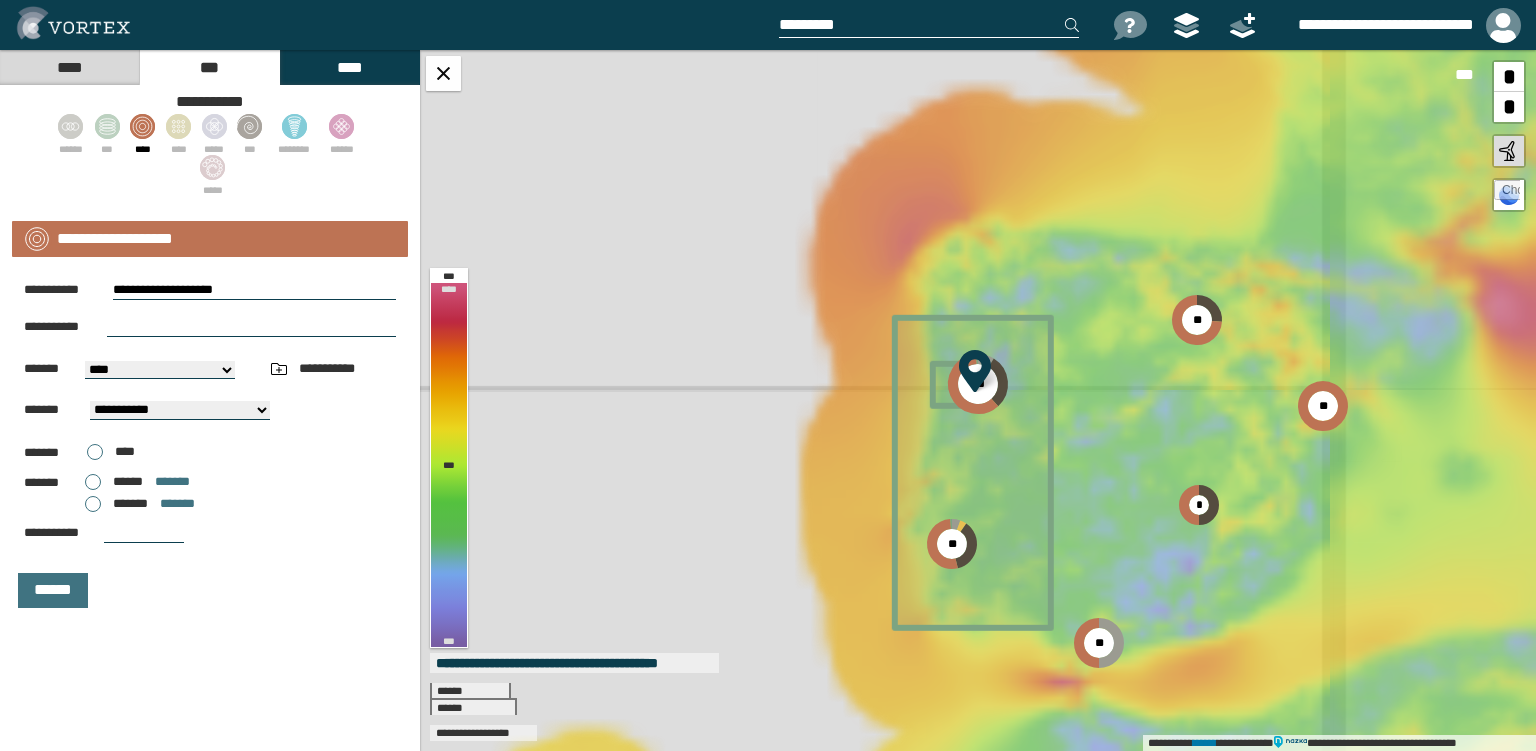 click on "*" at bounding box center (1509, 77) 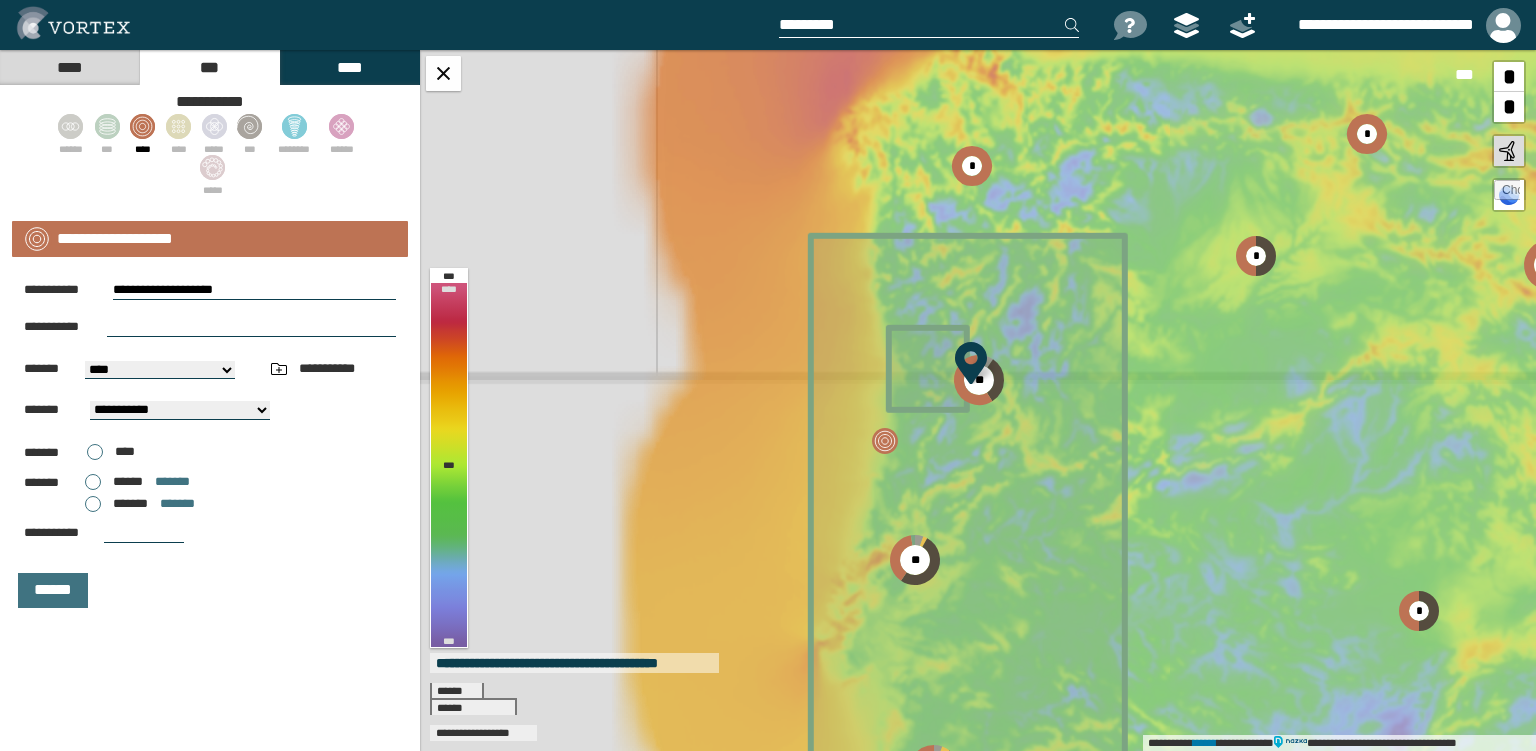 click on "*" at bounding box center [1509, 77] 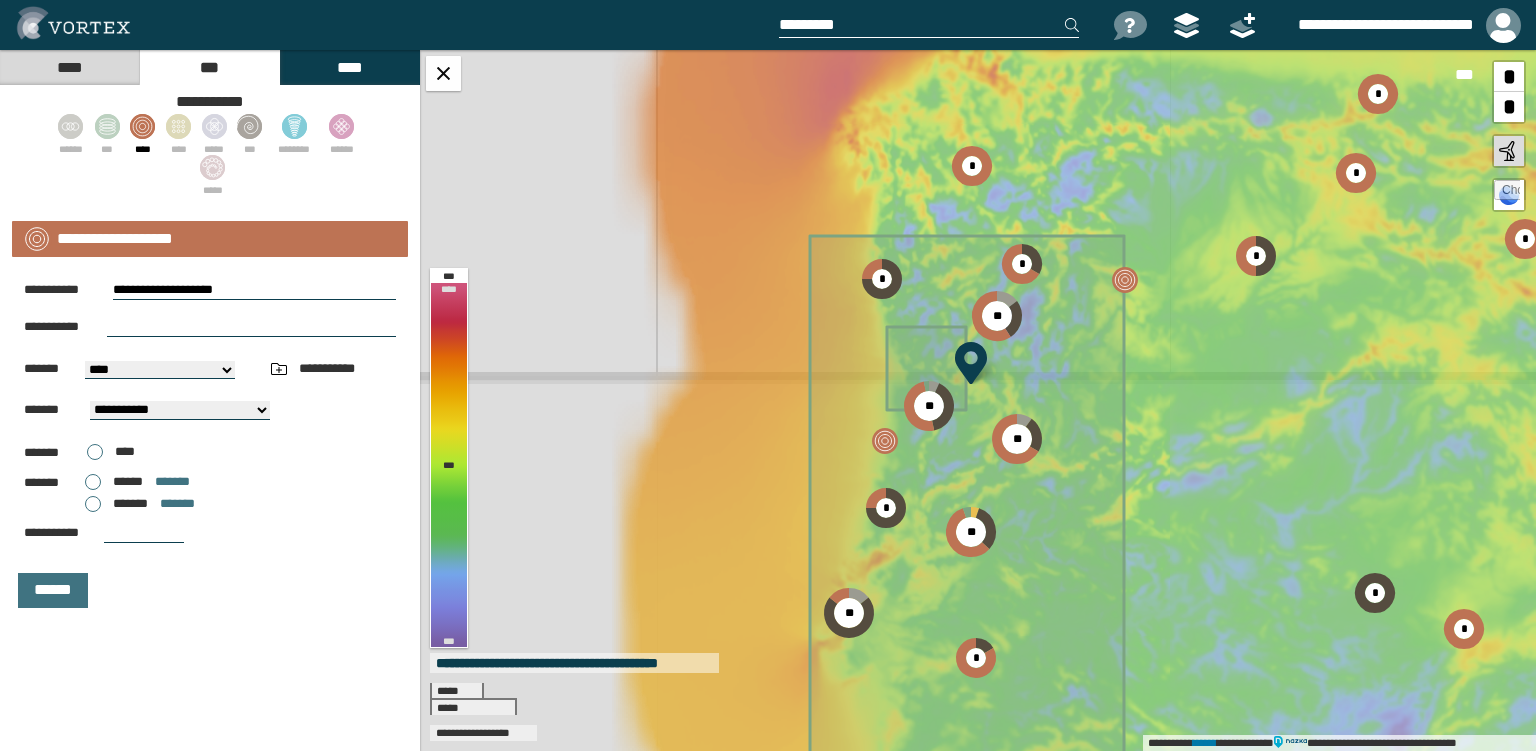 click on "*" at bounding box center (1509, 77) 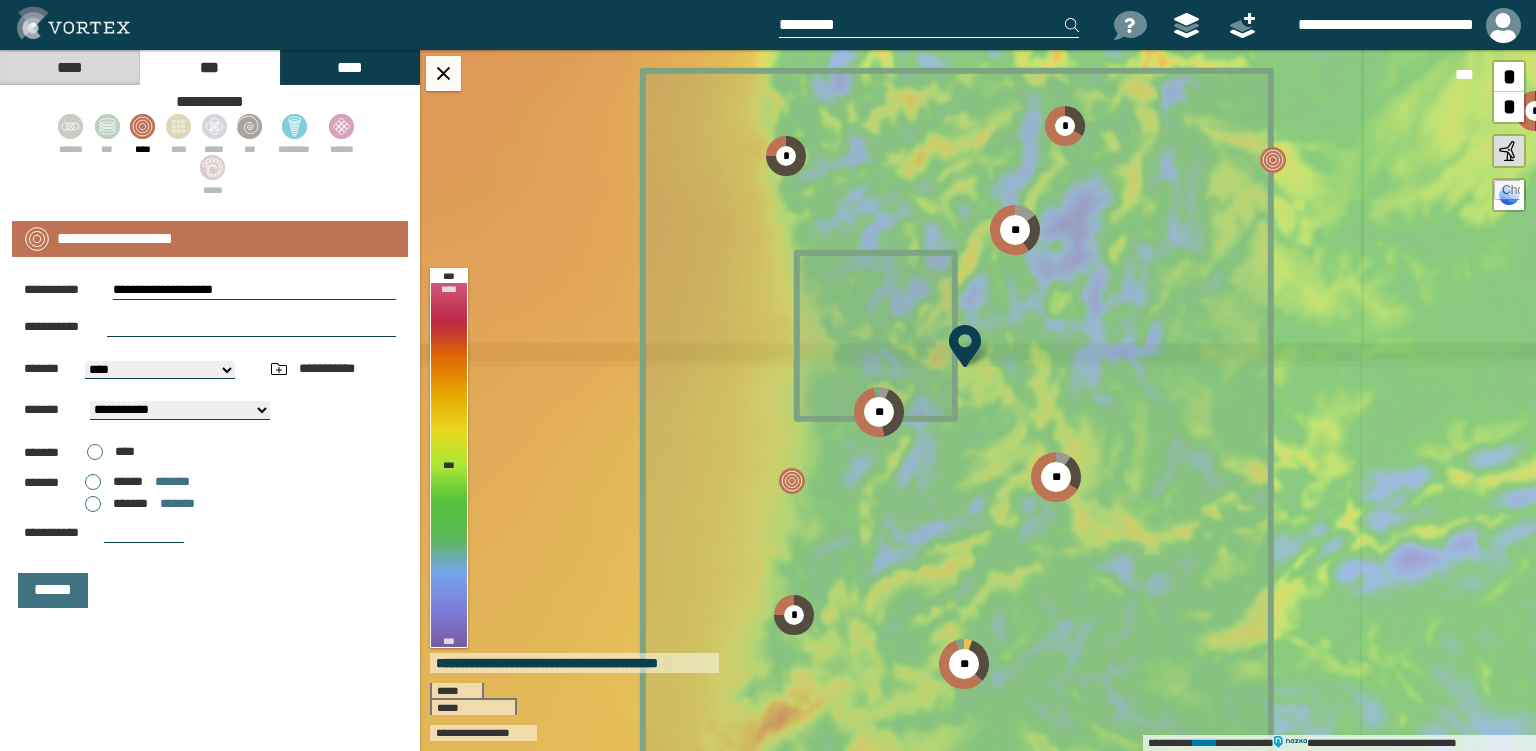 click on "*" at bounding box center (1509, 77) 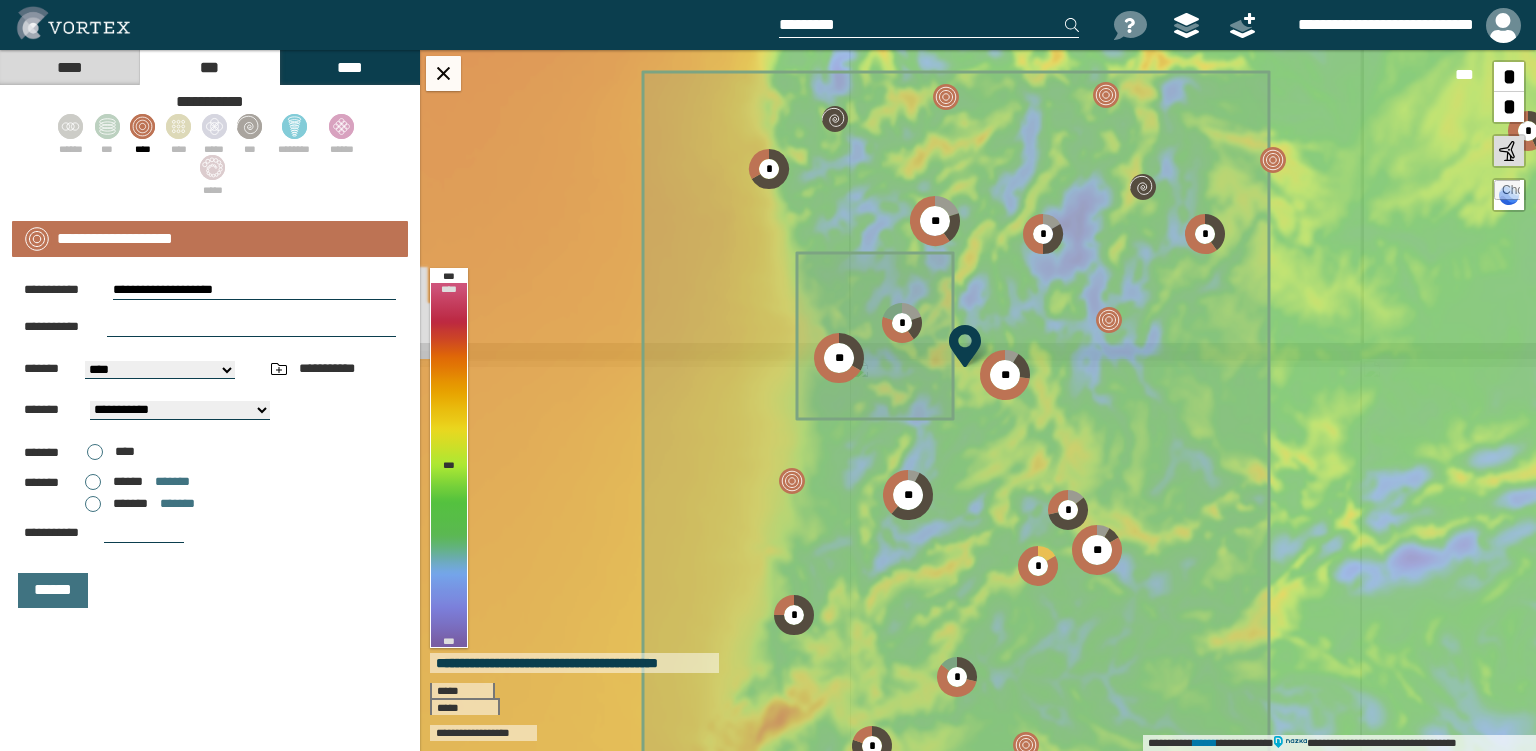 click on "*" at bounding box center (1509, 77) 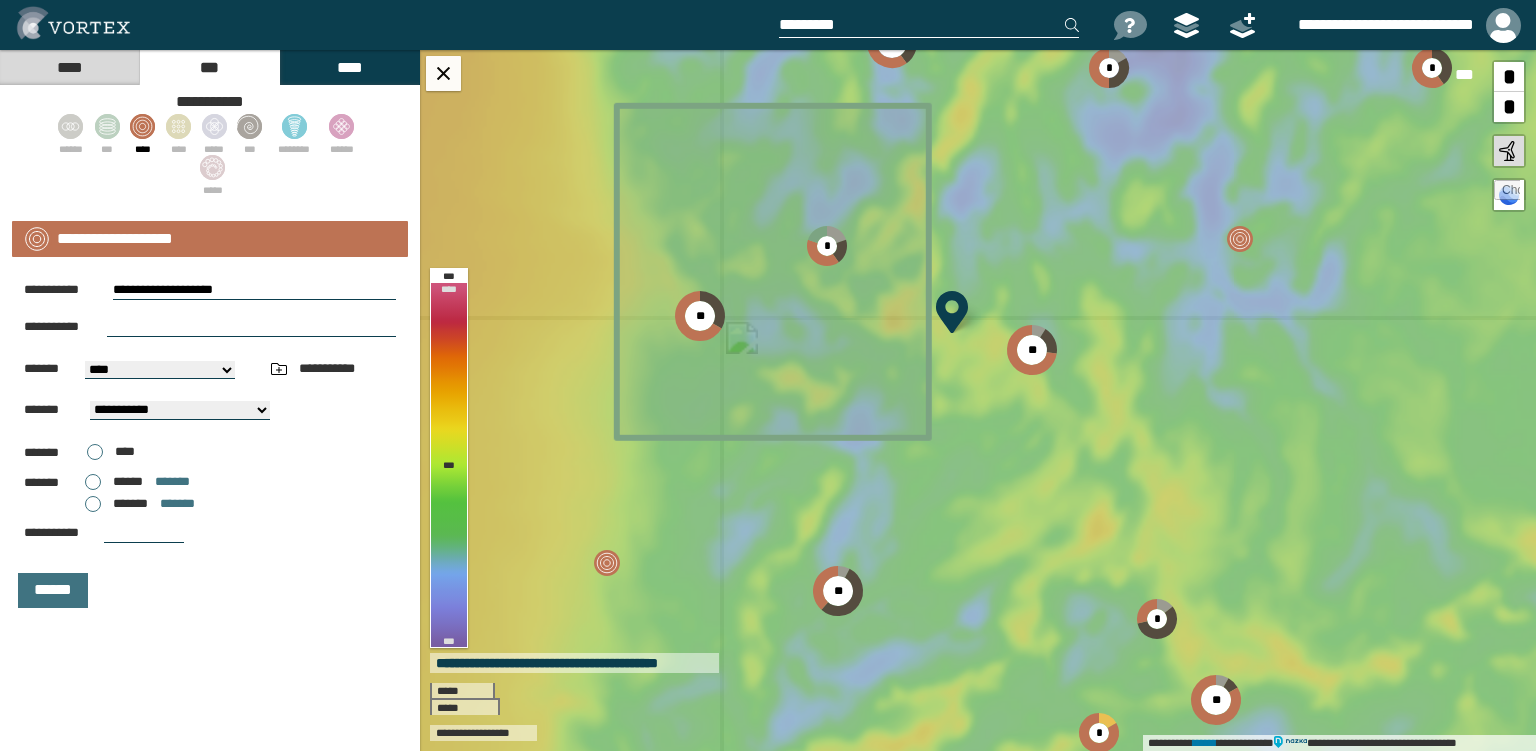 click on "*" at bounding box center [1509, 77] 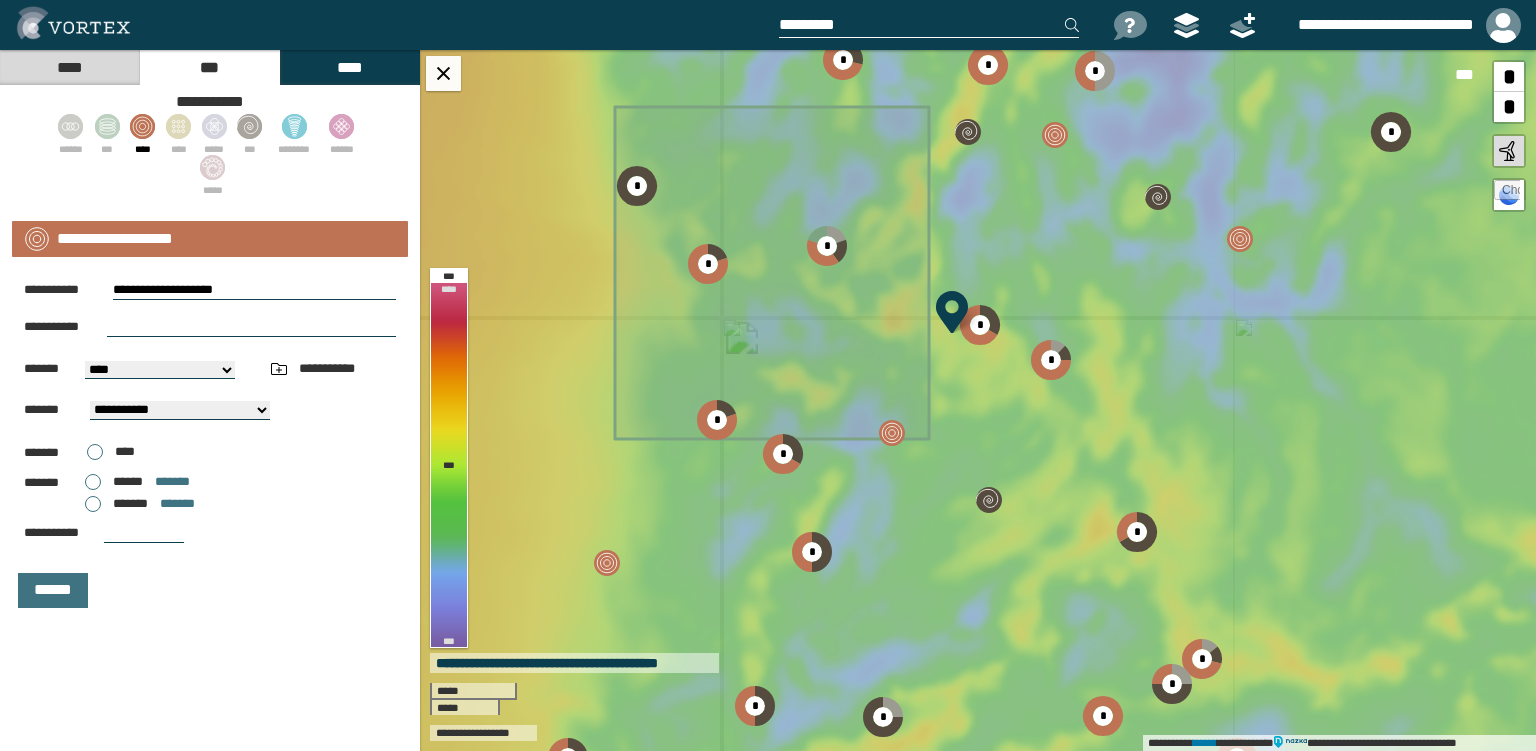 click on "*" at bounding box center (1509, 77) 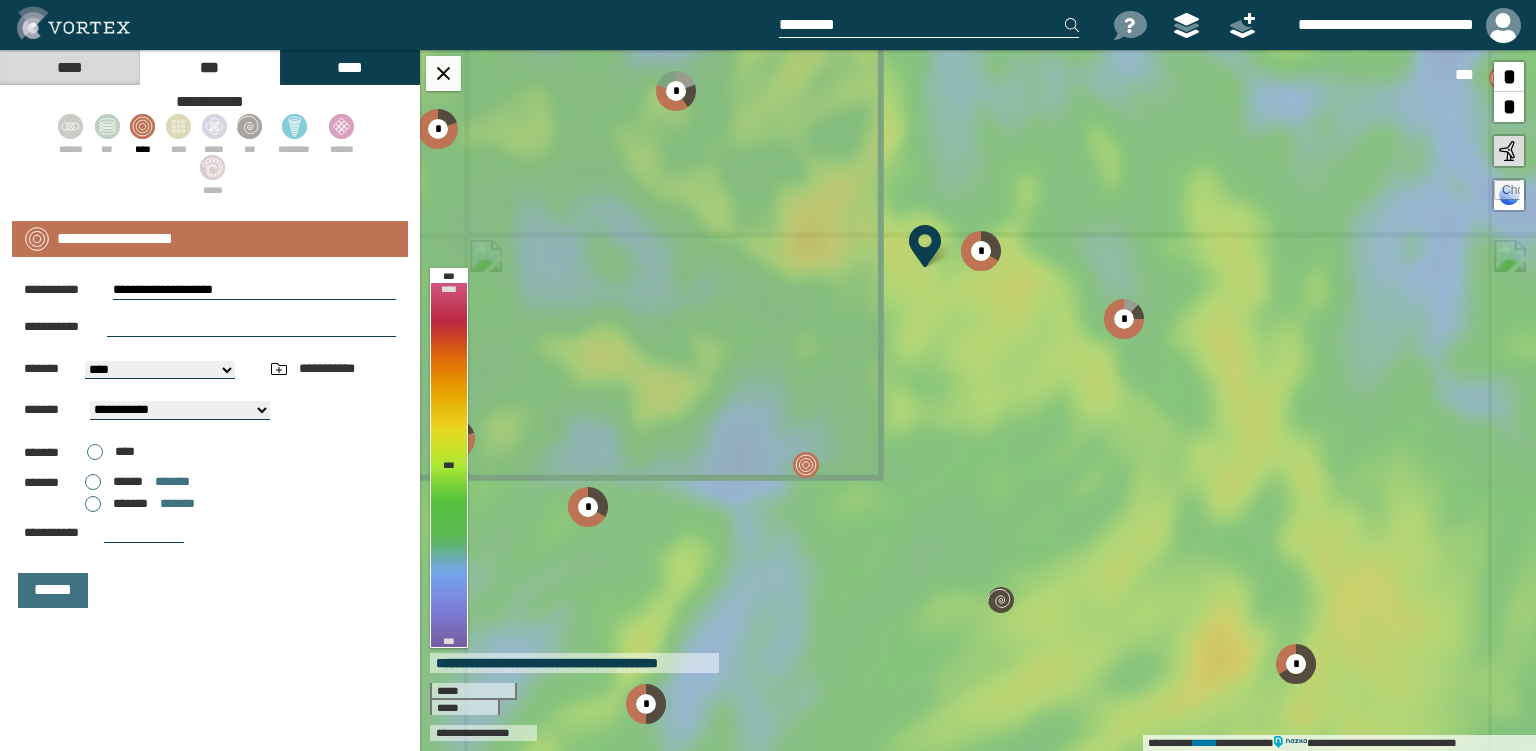 click on "*" at bounding box center (1509, 77) 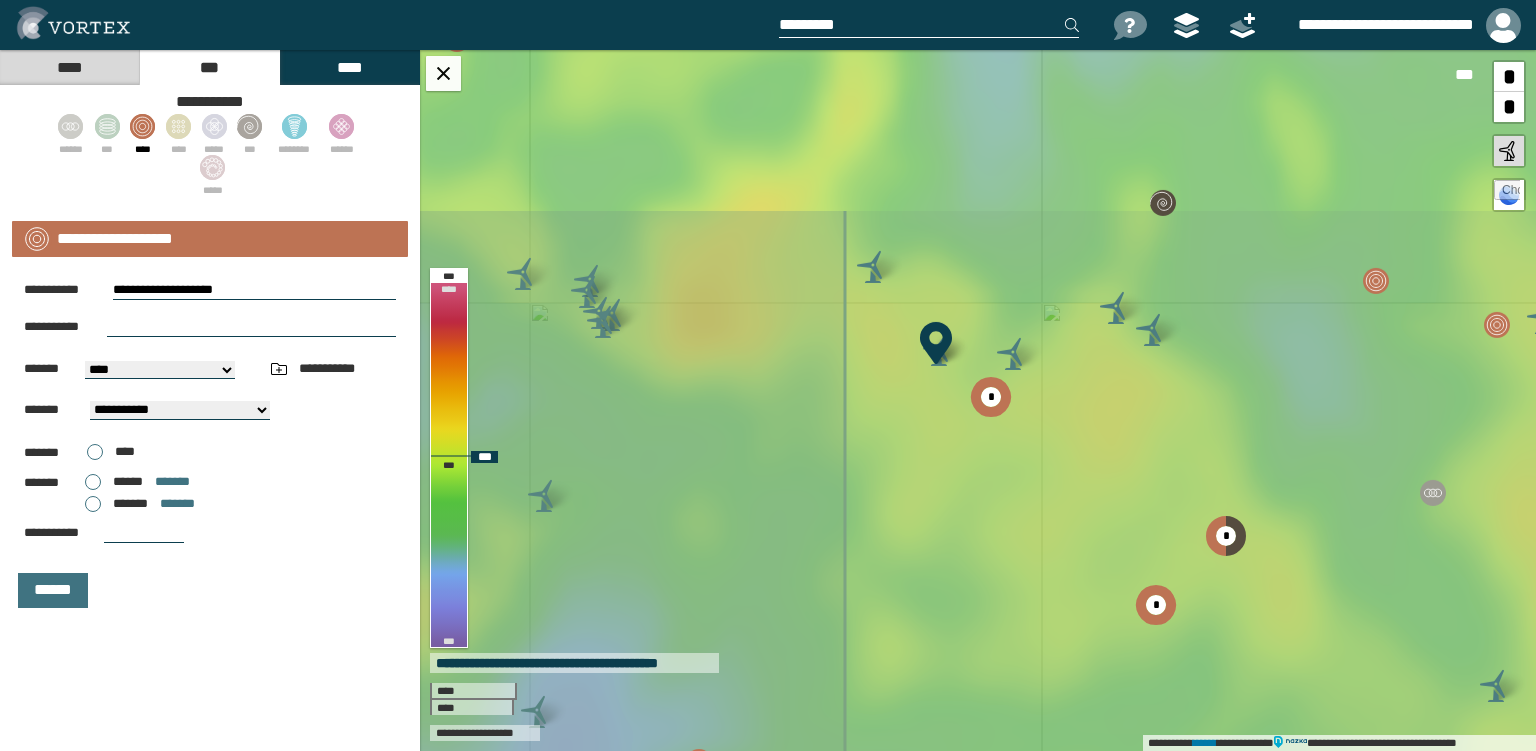drag, startPoint x: 894, startPoint y: 255, endPoint x: 926, endPoint y: 390, distance: 138.74077 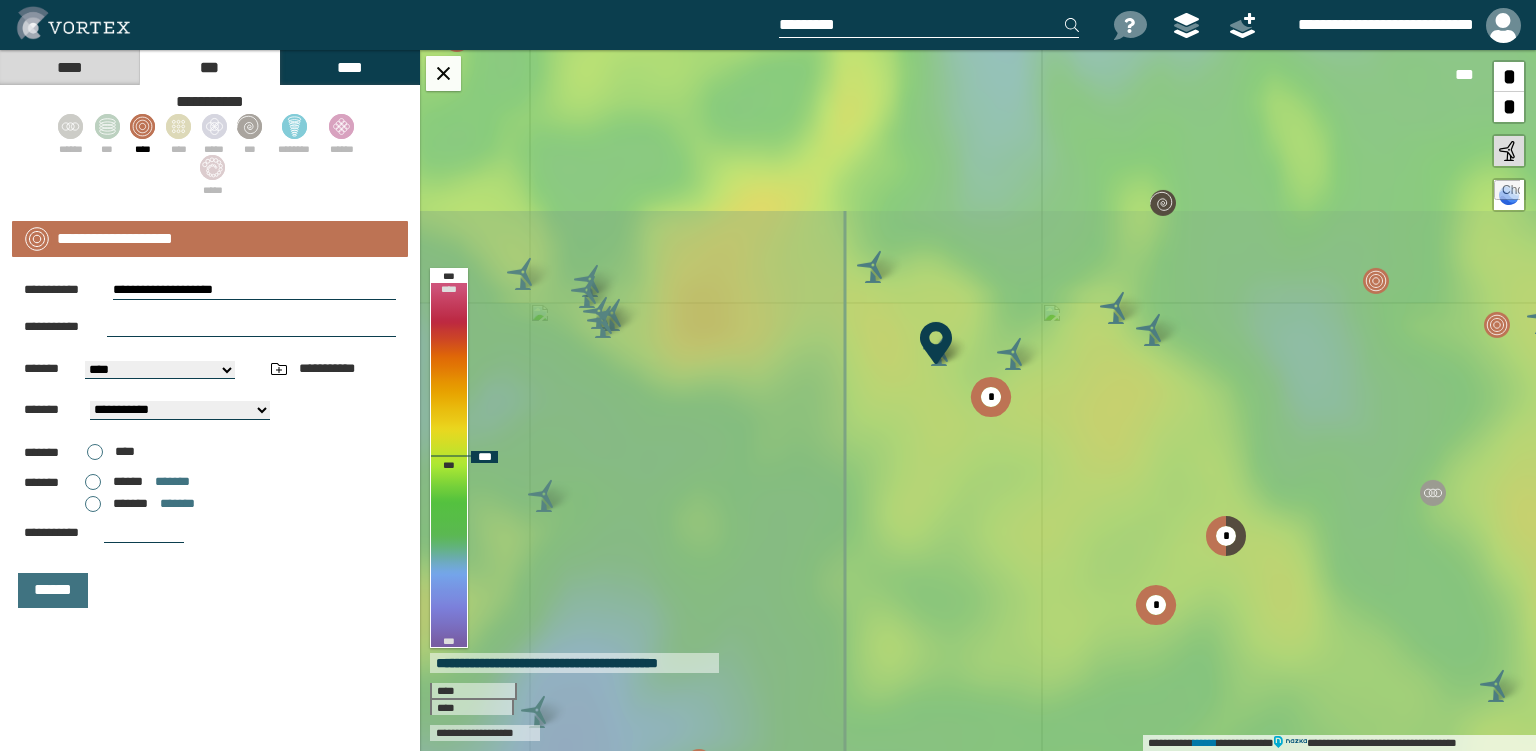 click 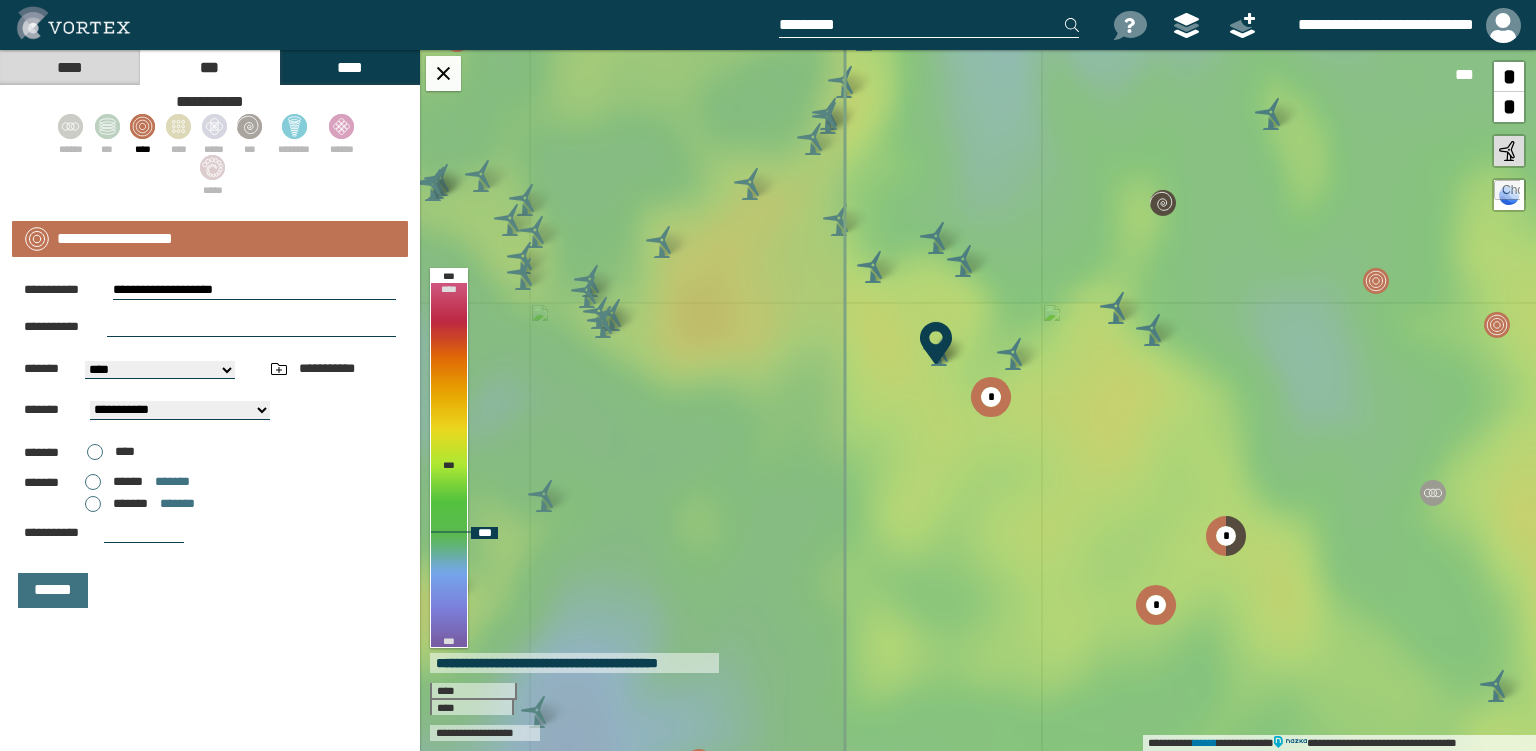 click on "*" at bounding box center [1509, 77] 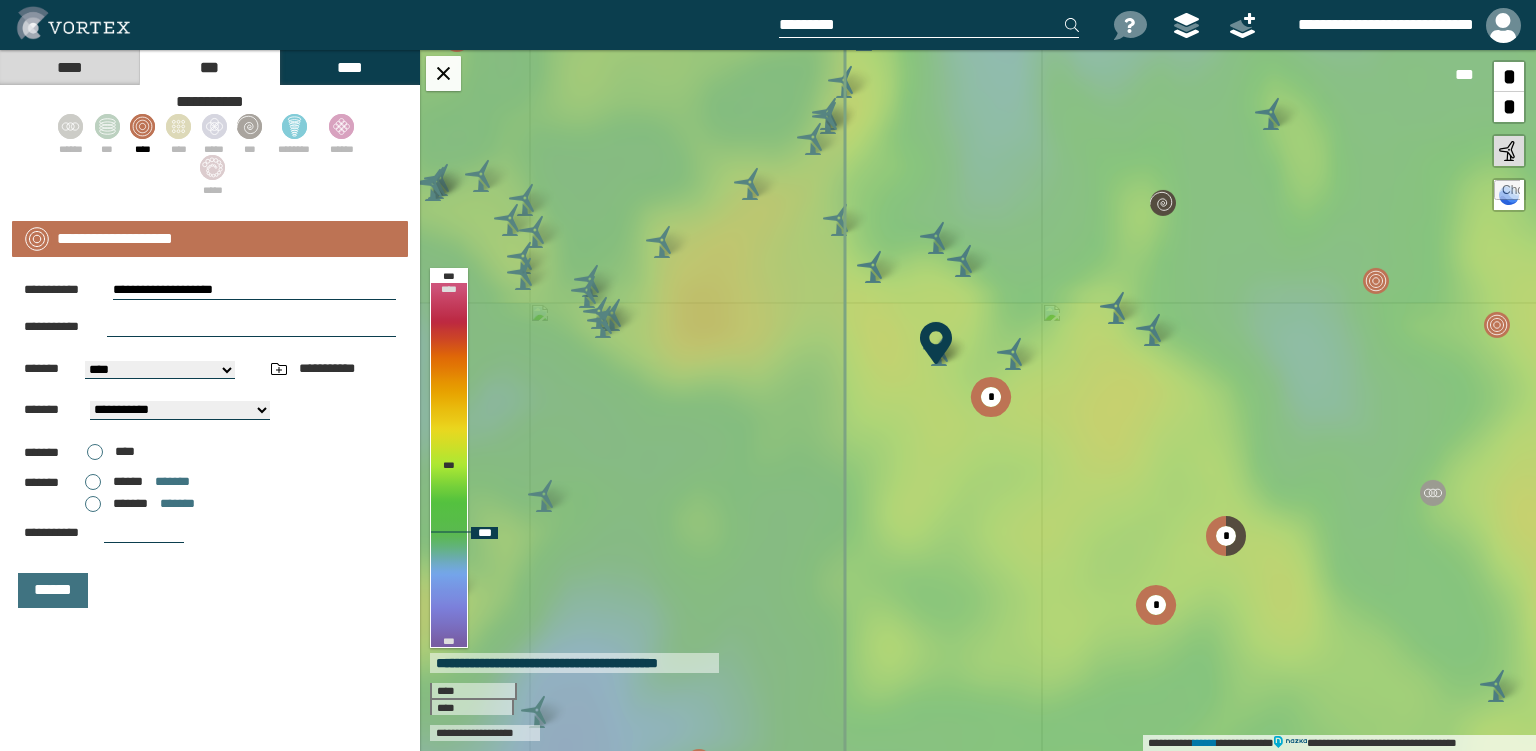 click on "*" at bounding box center [1509, 77] 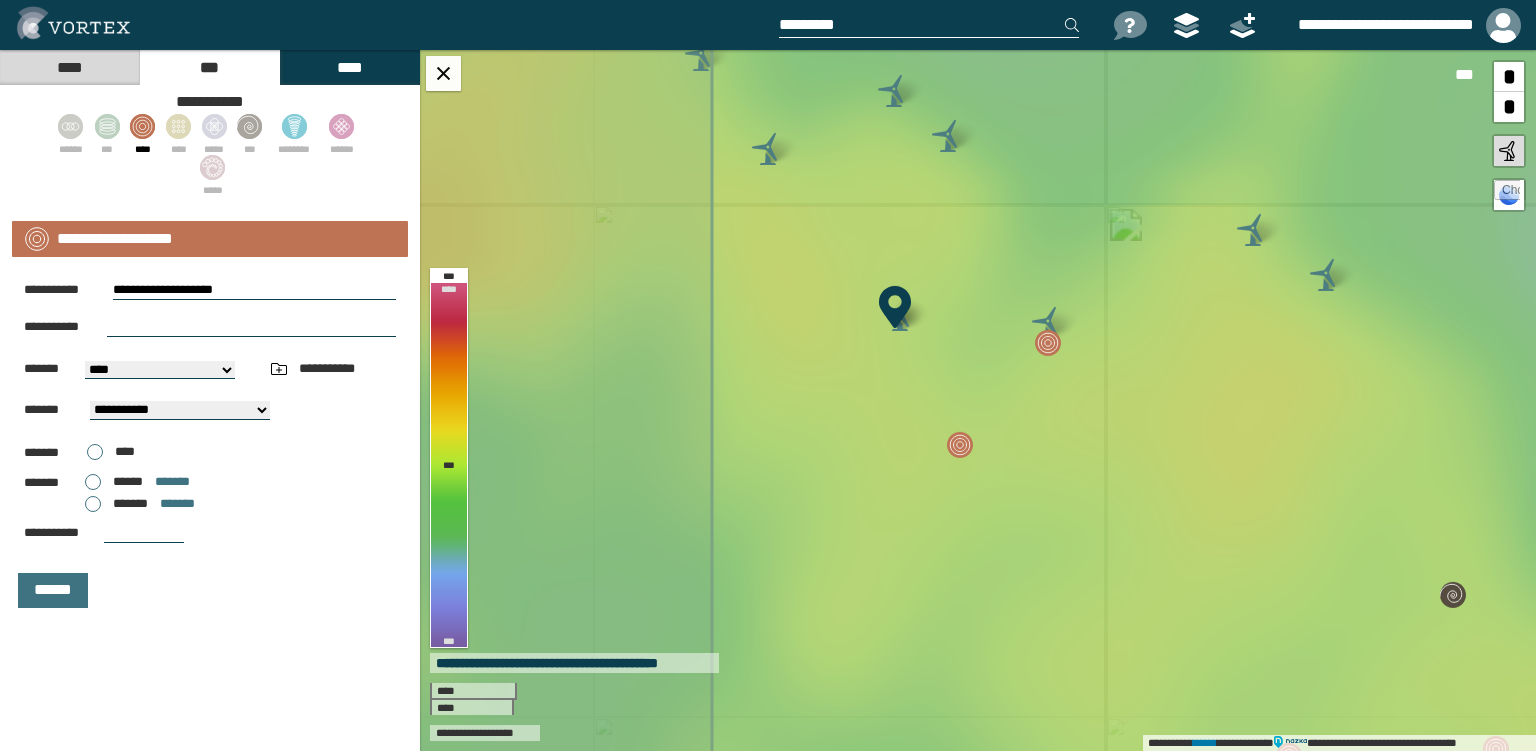 click on "*" at bounding box center [1509, 77] 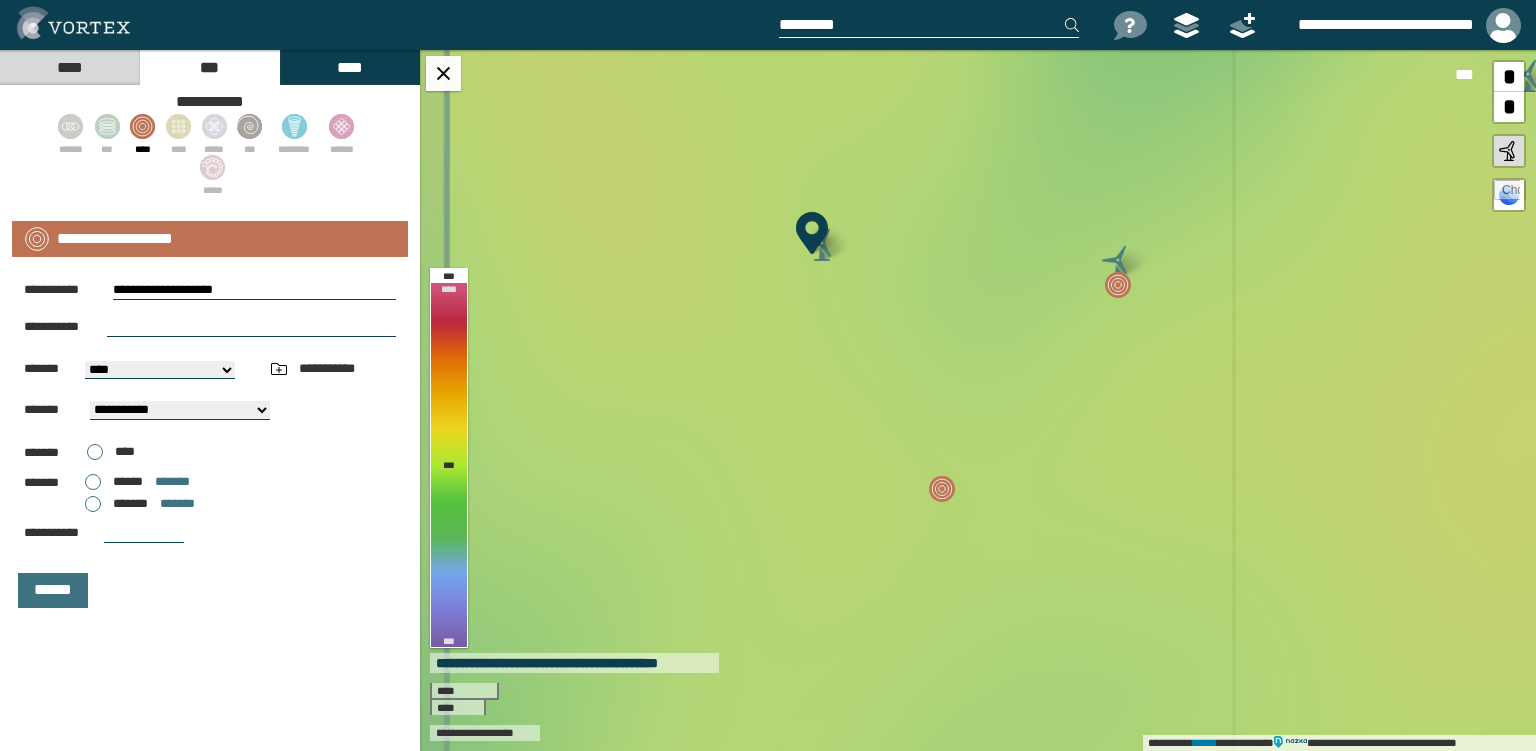 click on "*" at bounding box center [1509, 77] 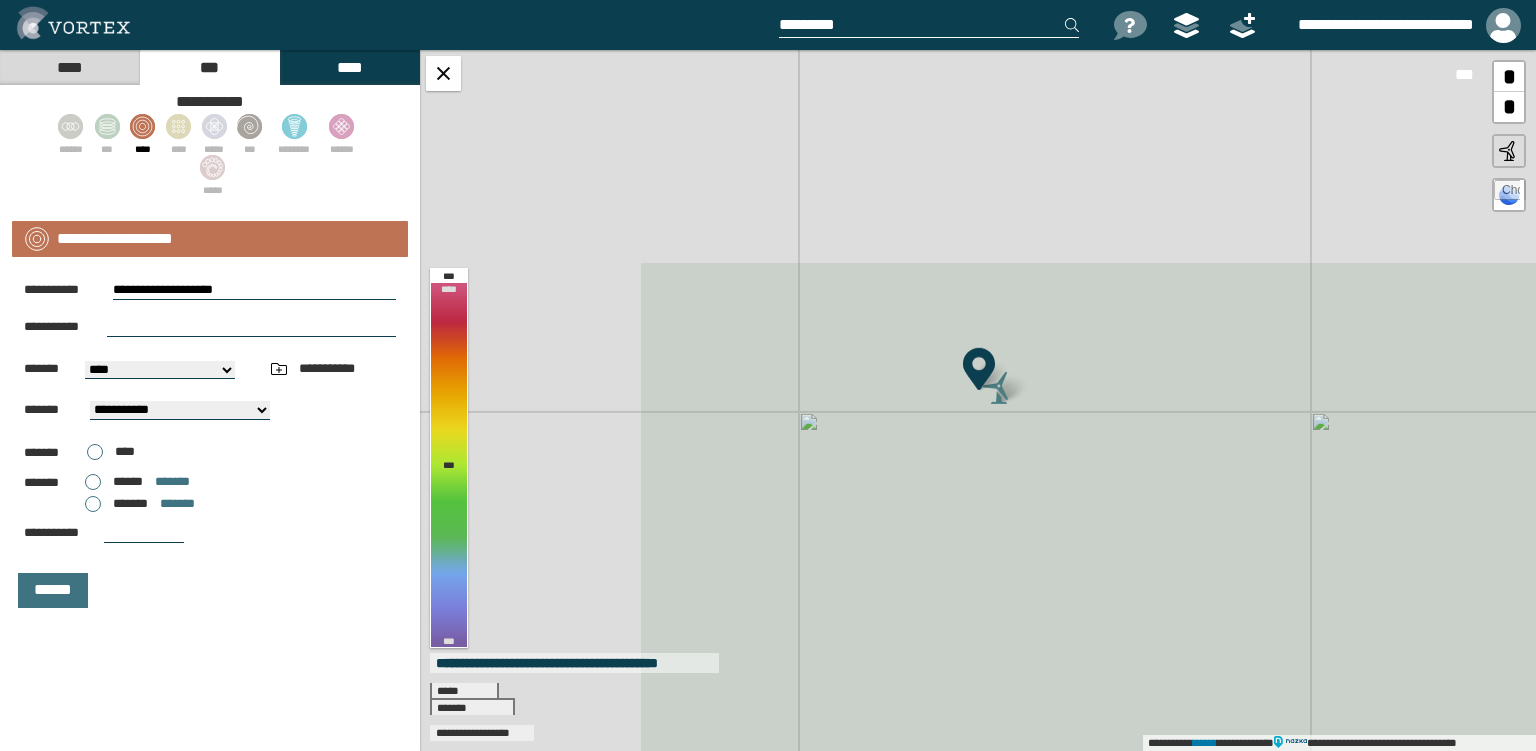 drag, startPoint x: 634, startPoint y: 150, endPoint x: 963, endPoint y: 428, distance: 430.72614 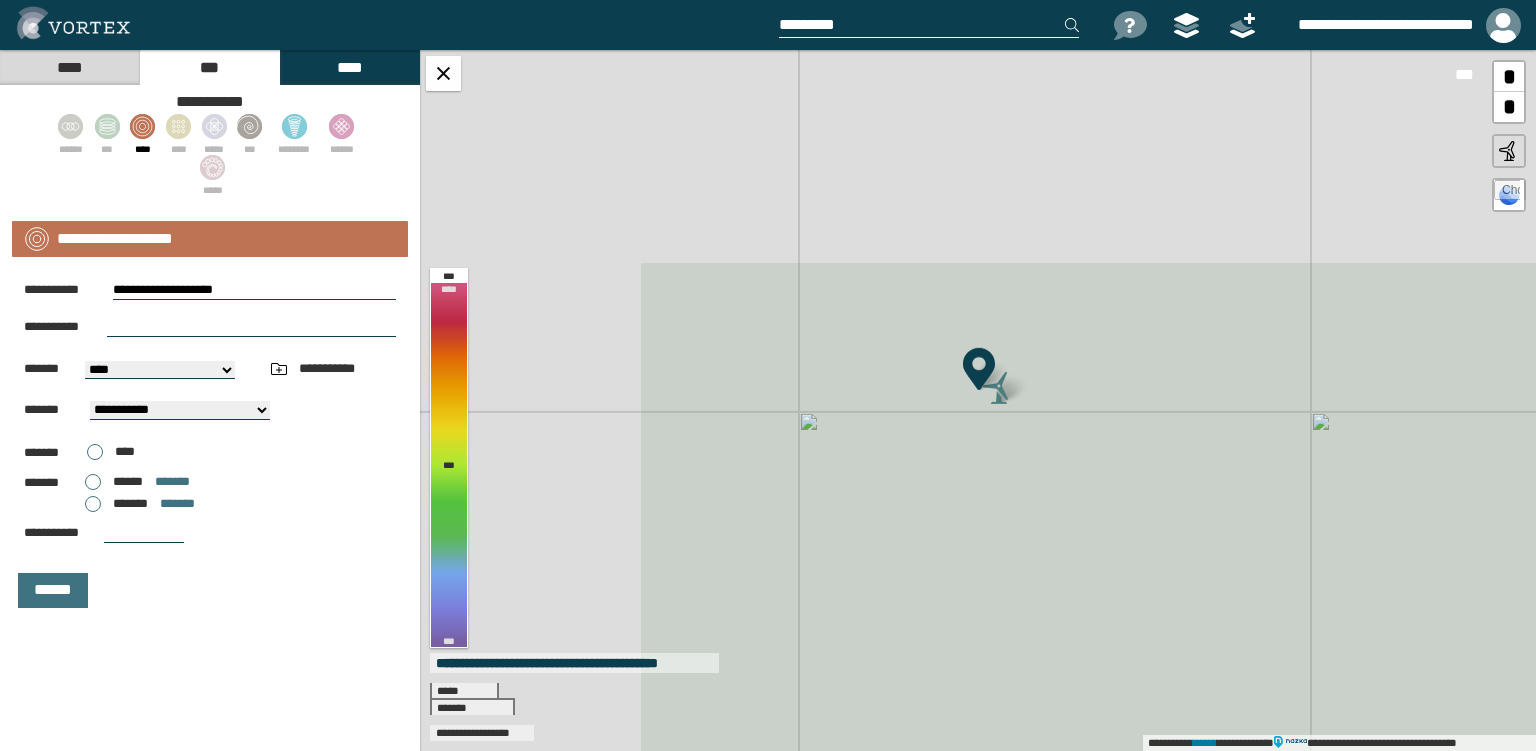 click 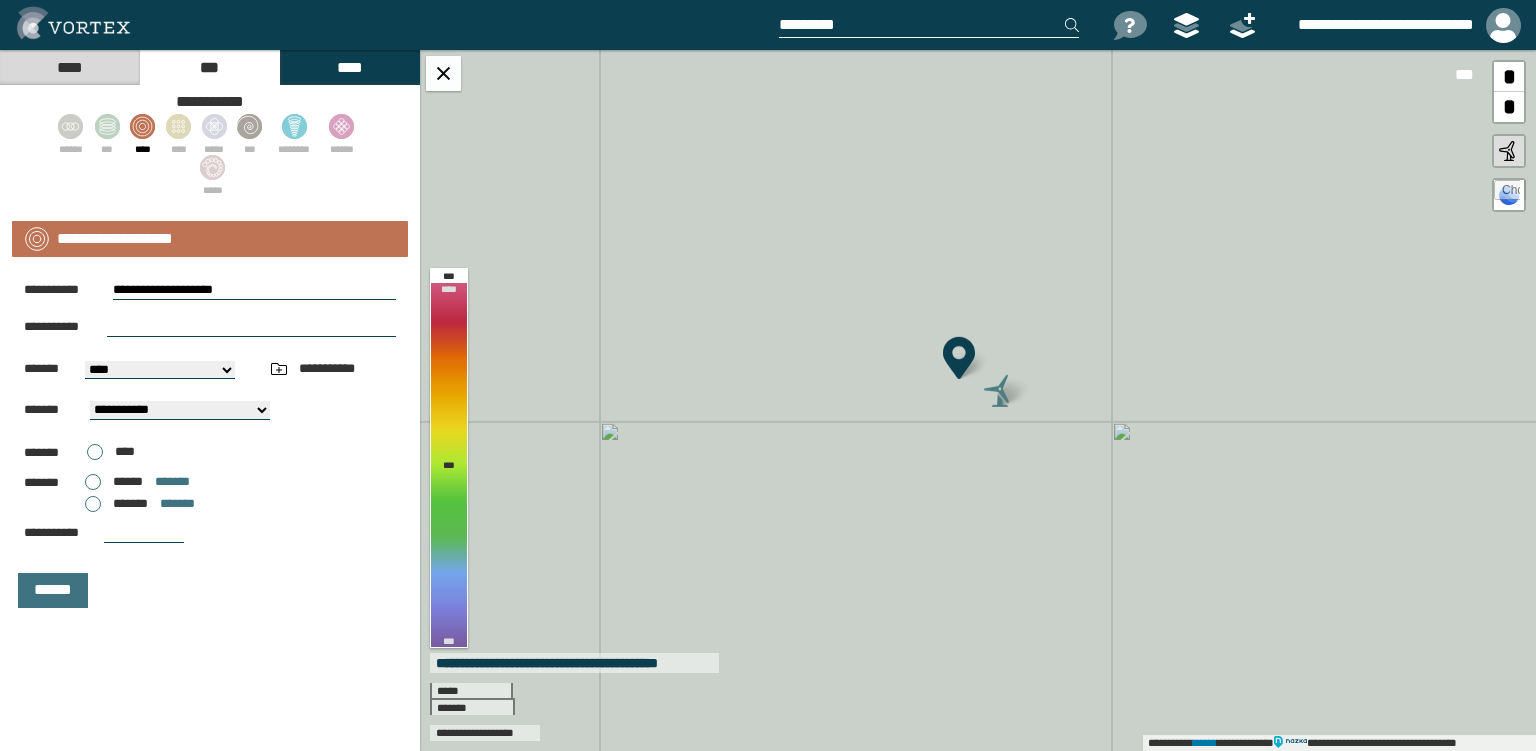 click at bounding box center (251, 327) 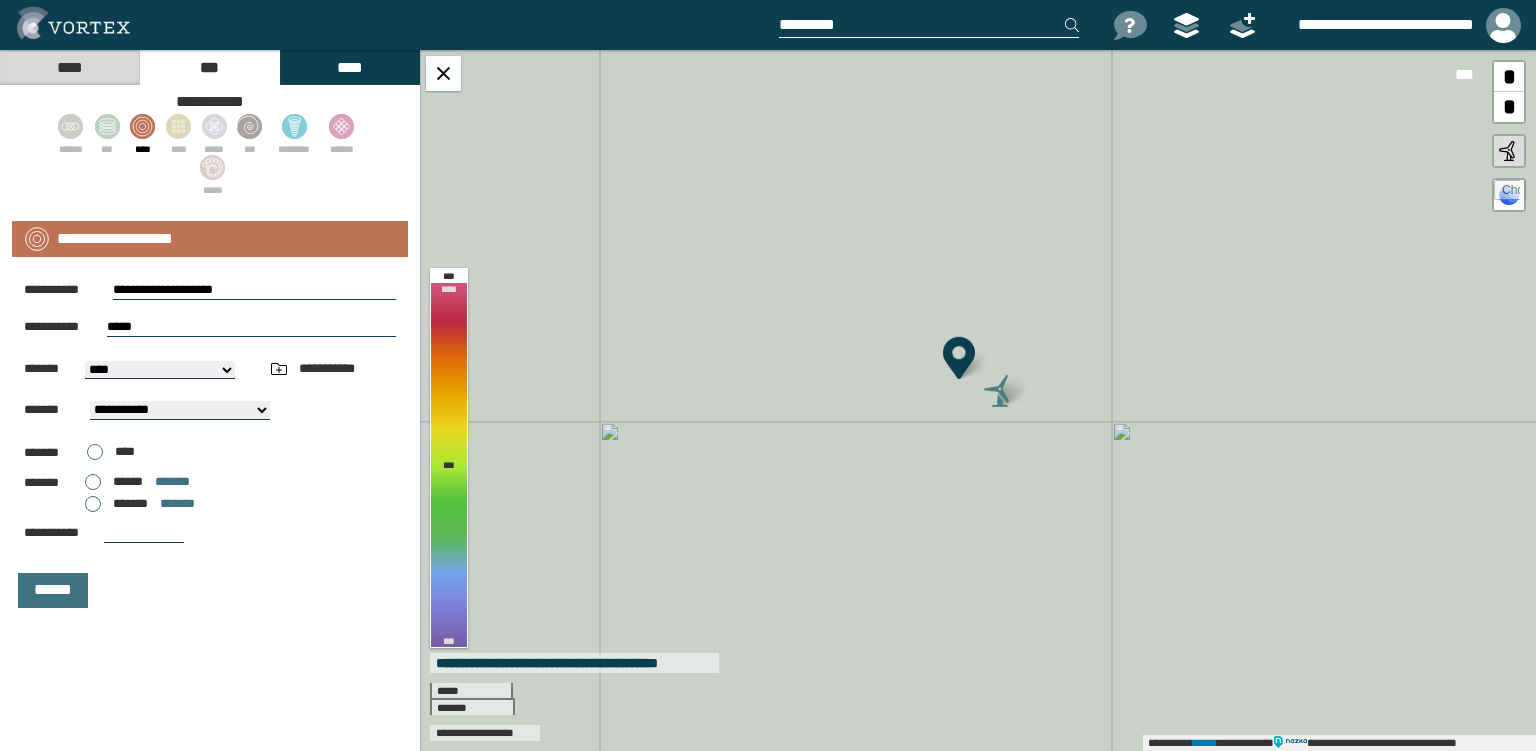type on "*****" 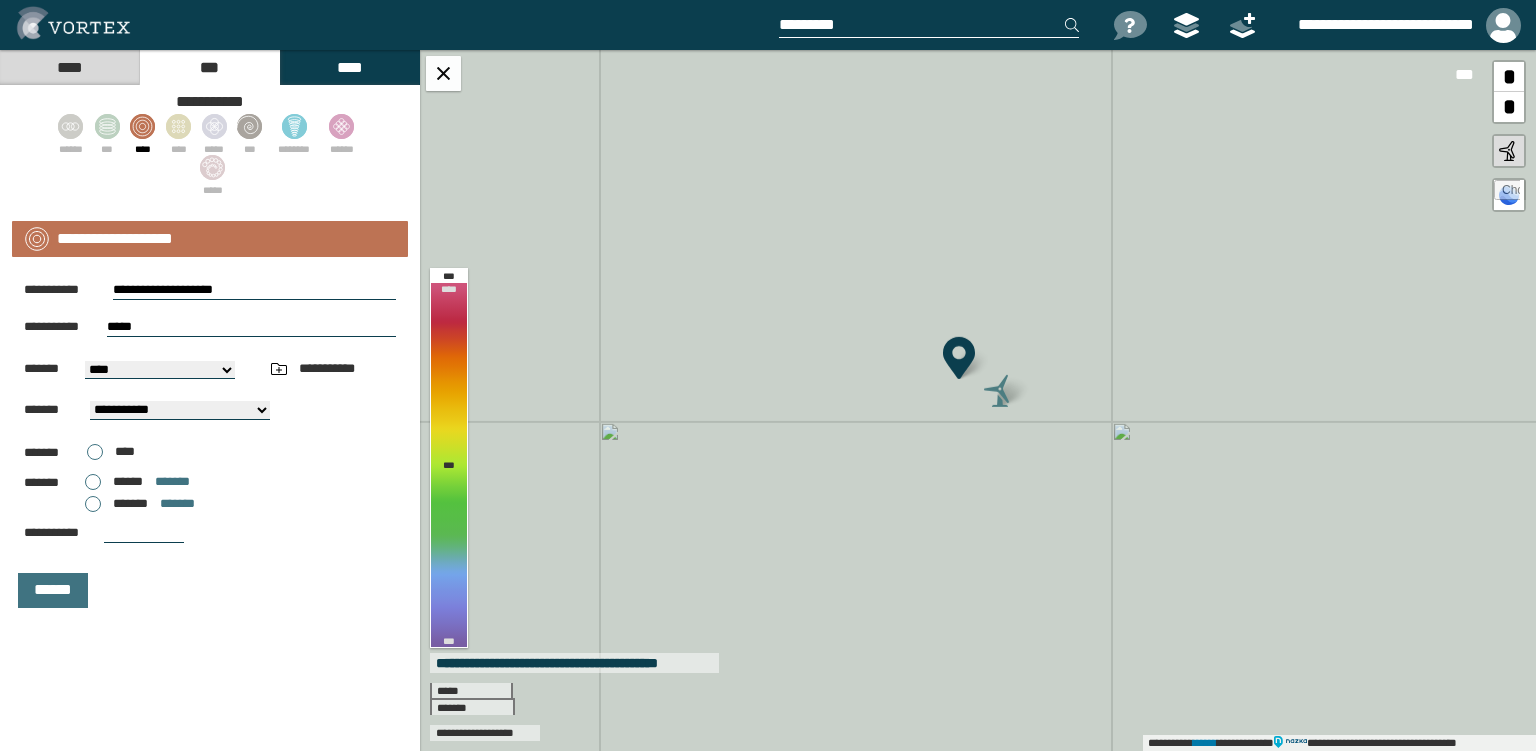 click on "**********" at bounding box center (160, 370) 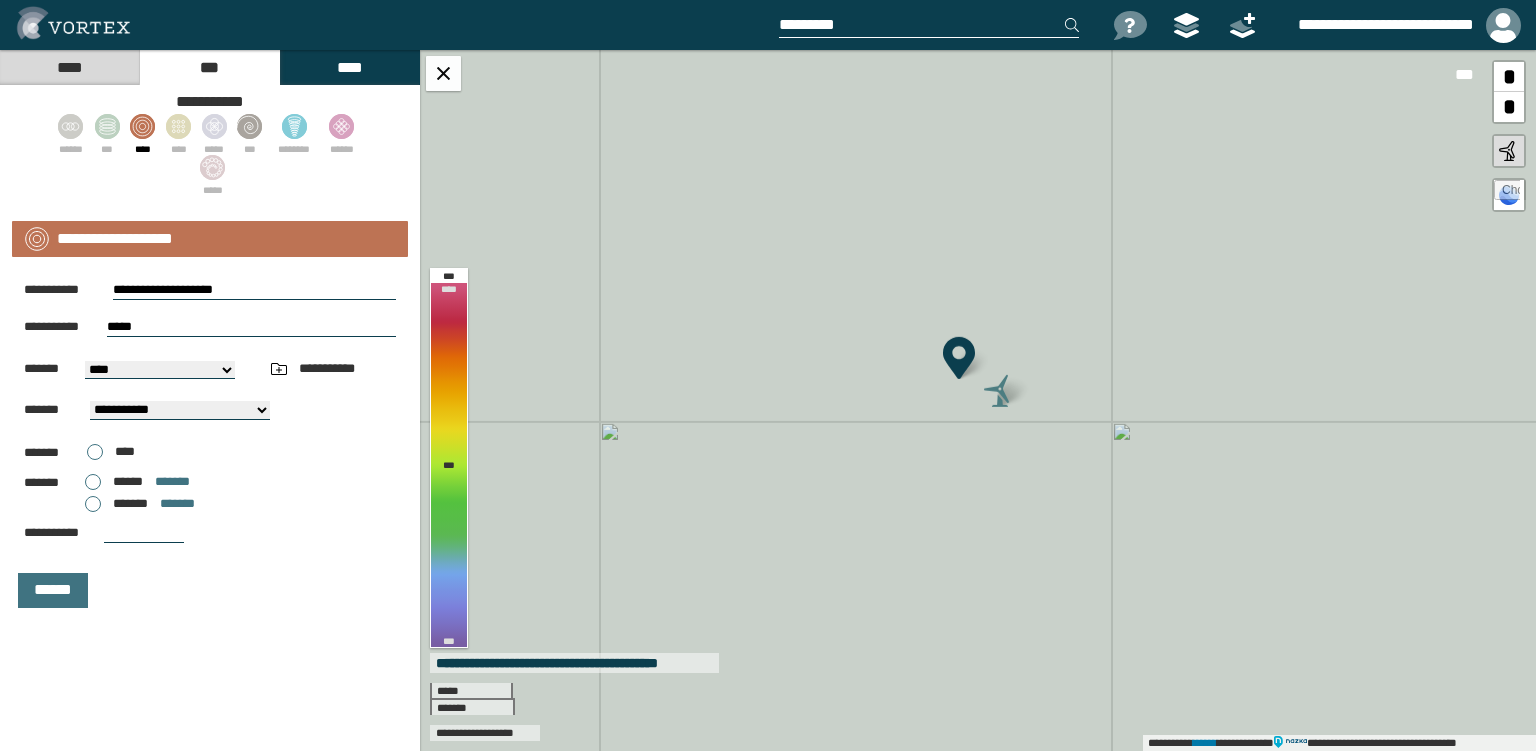 select on "*****" 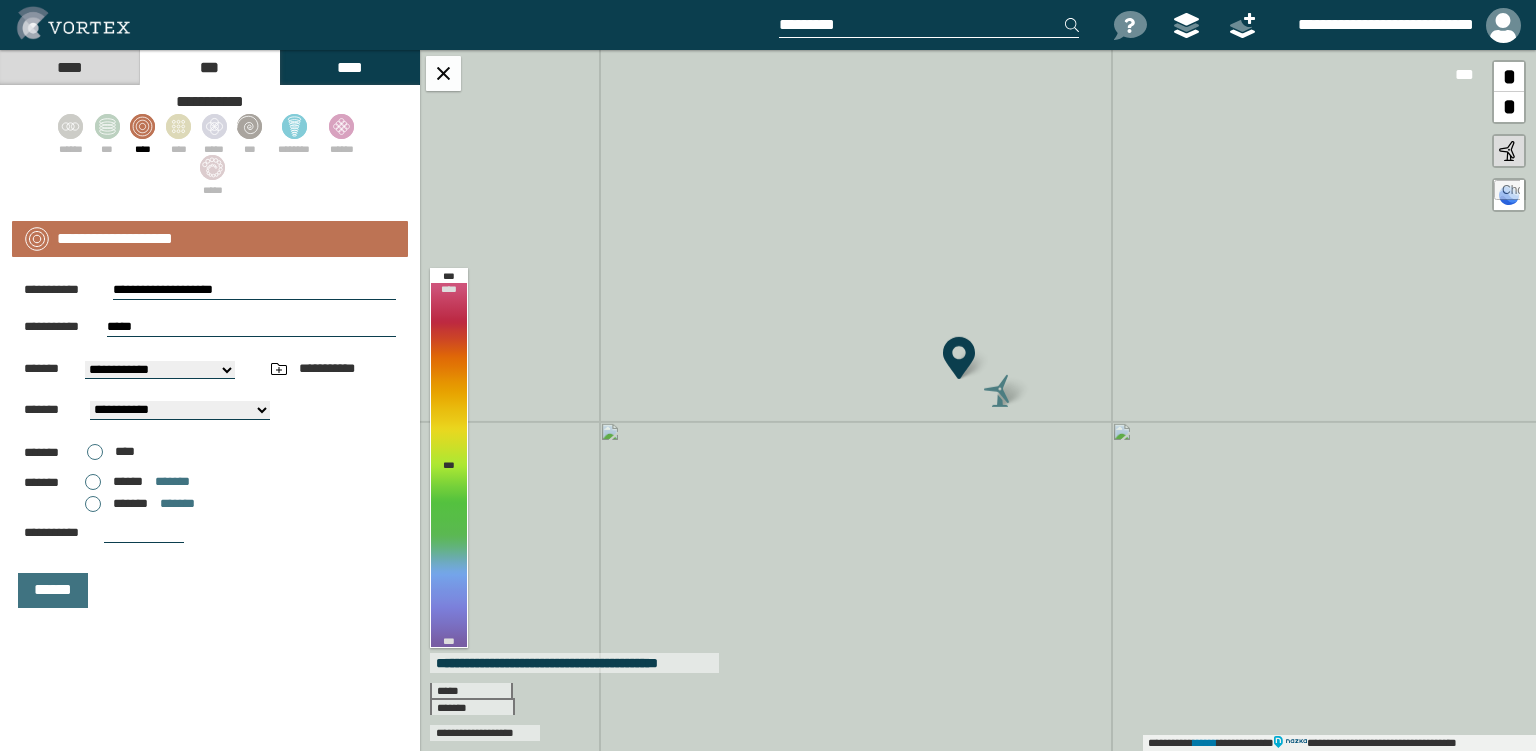 click on "********" at bounding box center (0, 0) 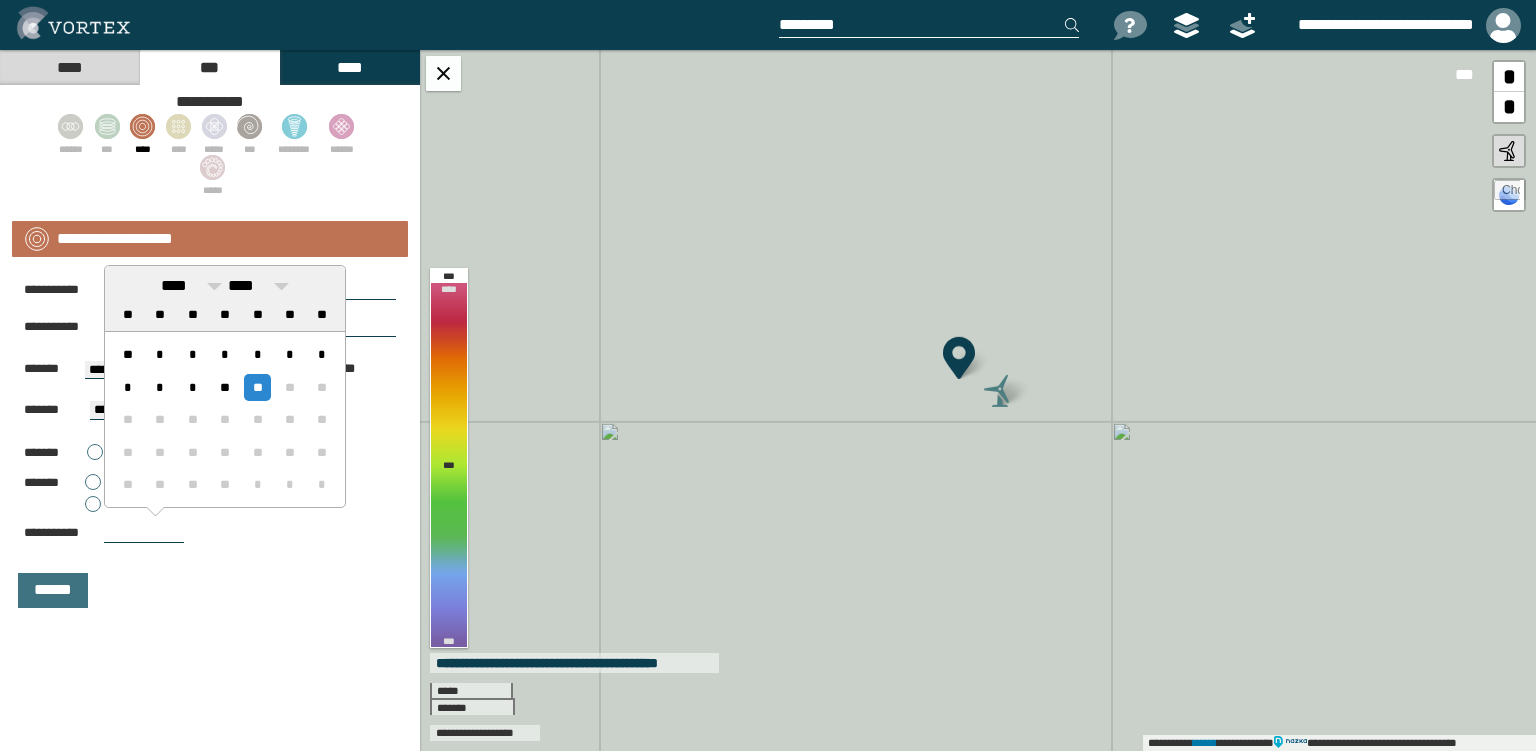 click at bounding box center (144, 533) 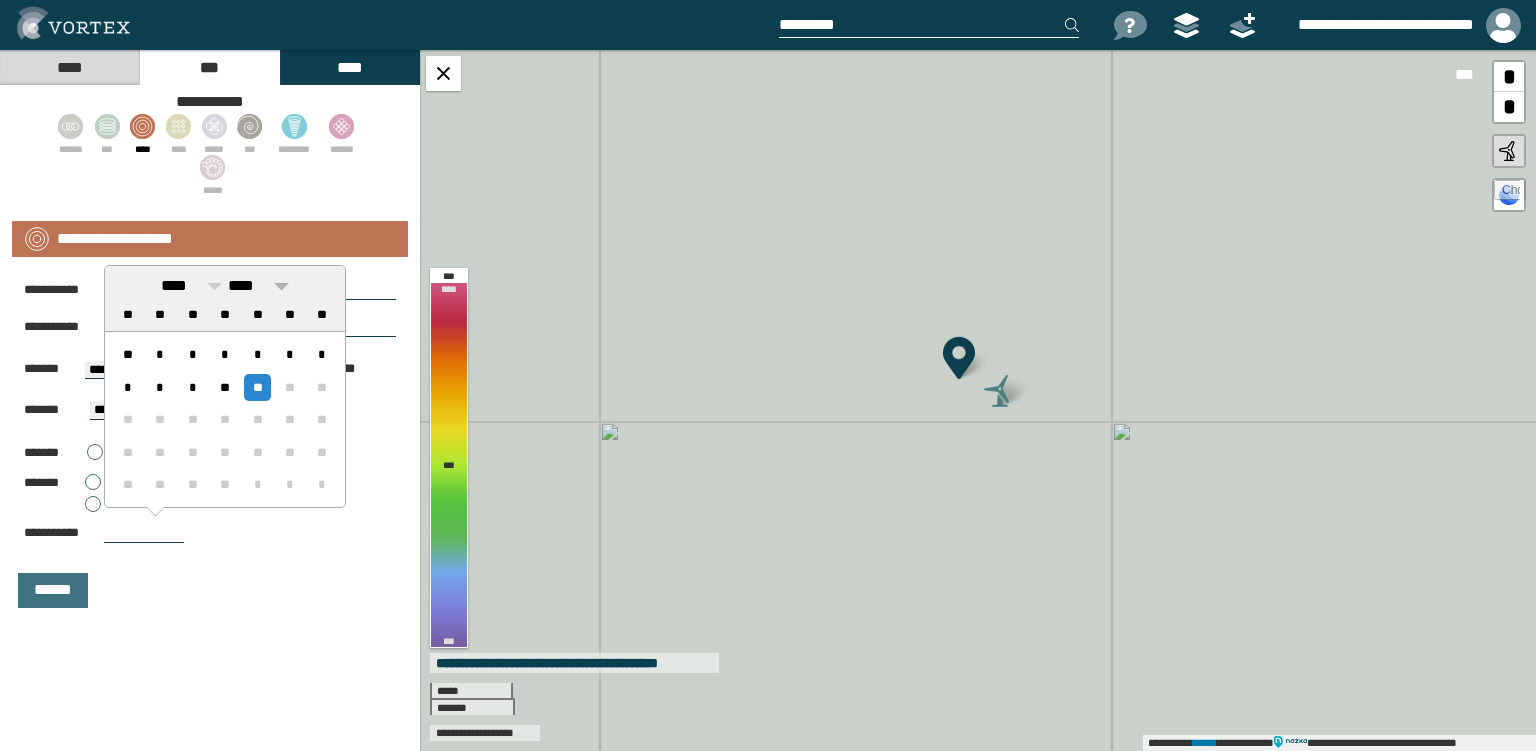 click on "****" at bounding box center [258, 286] 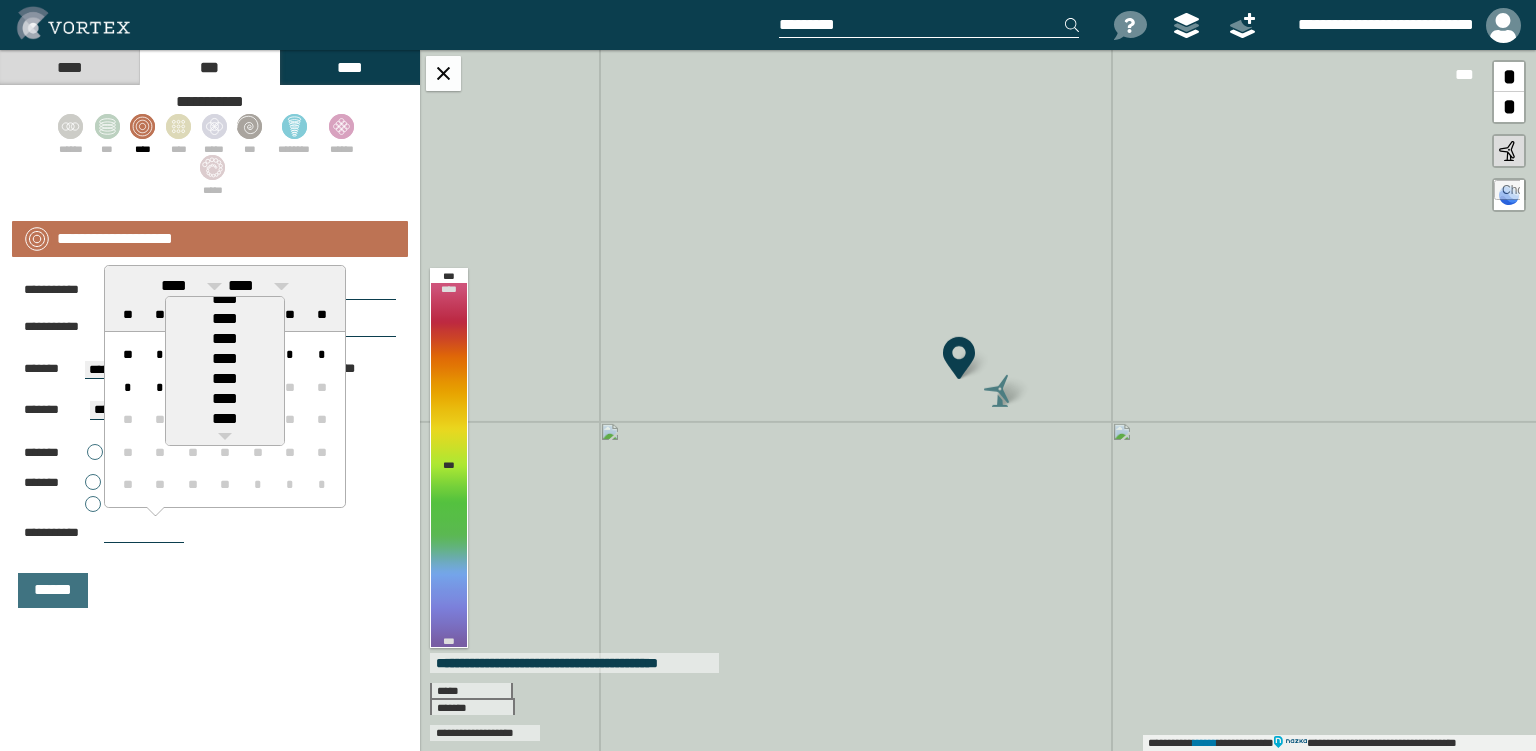 scroll, scrollTop: 90, scrollLeft: 0, axis: vertical 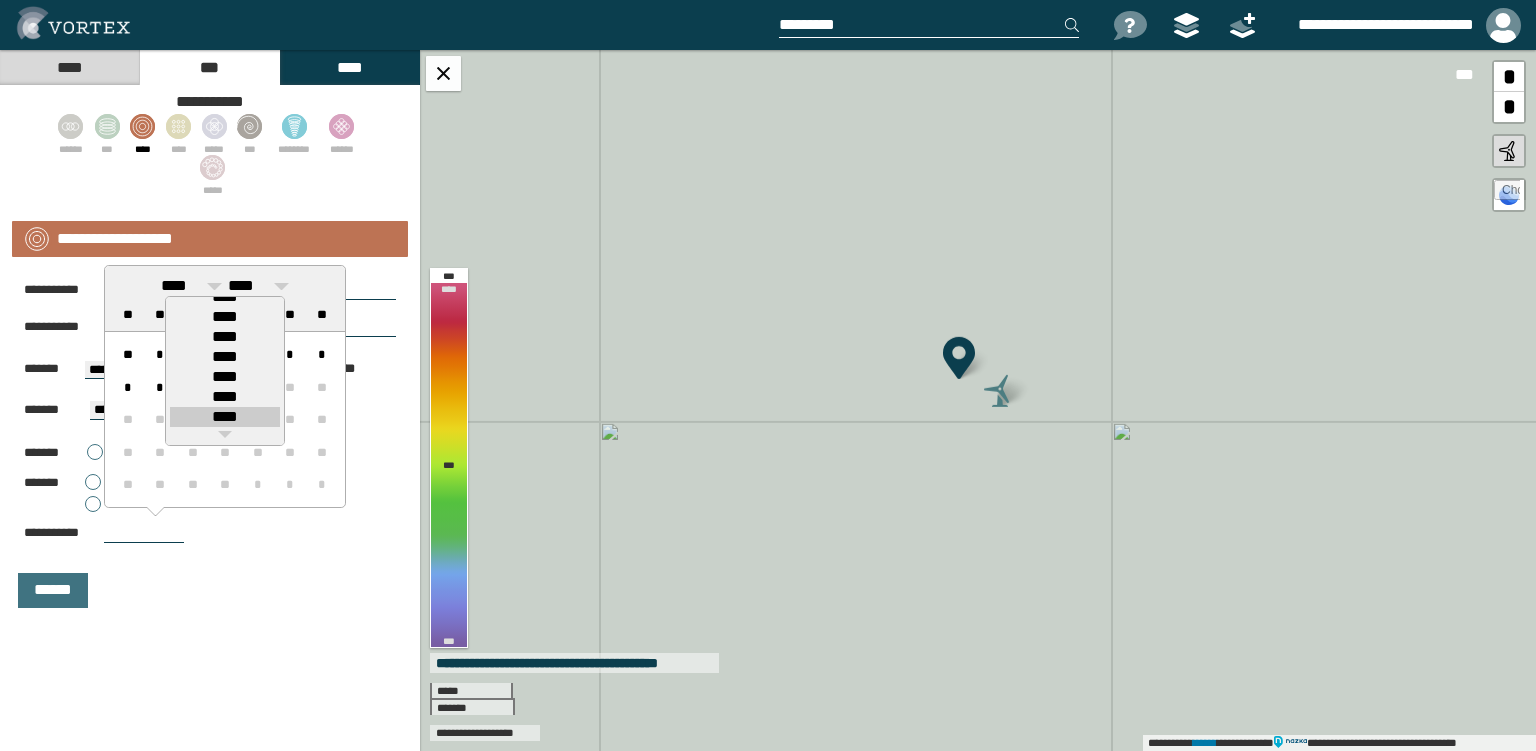 click on "****" at bounding box center [225, 417] 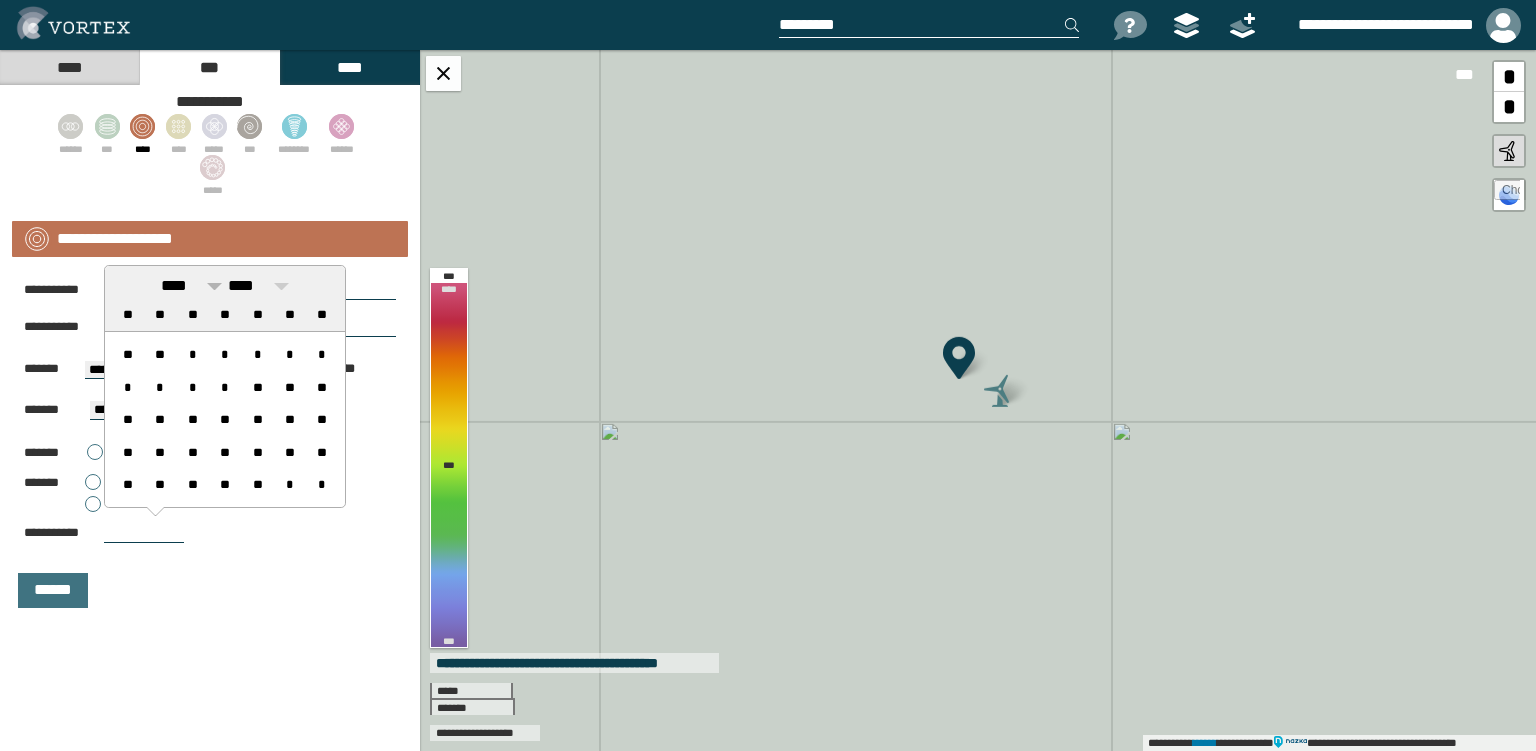 click on "****" at bounding box center (174, 285) 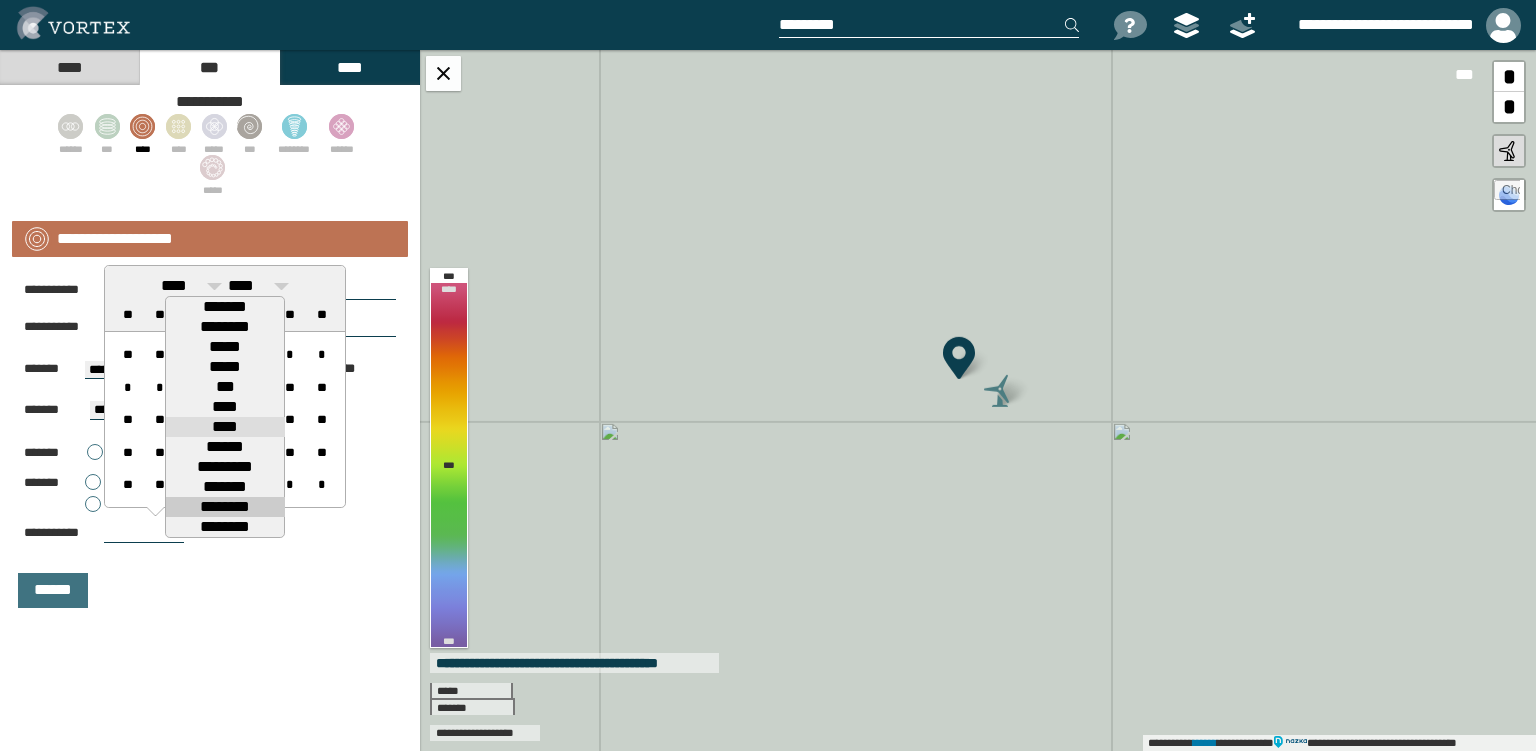 click on "********" at bounding box center (225, 507) 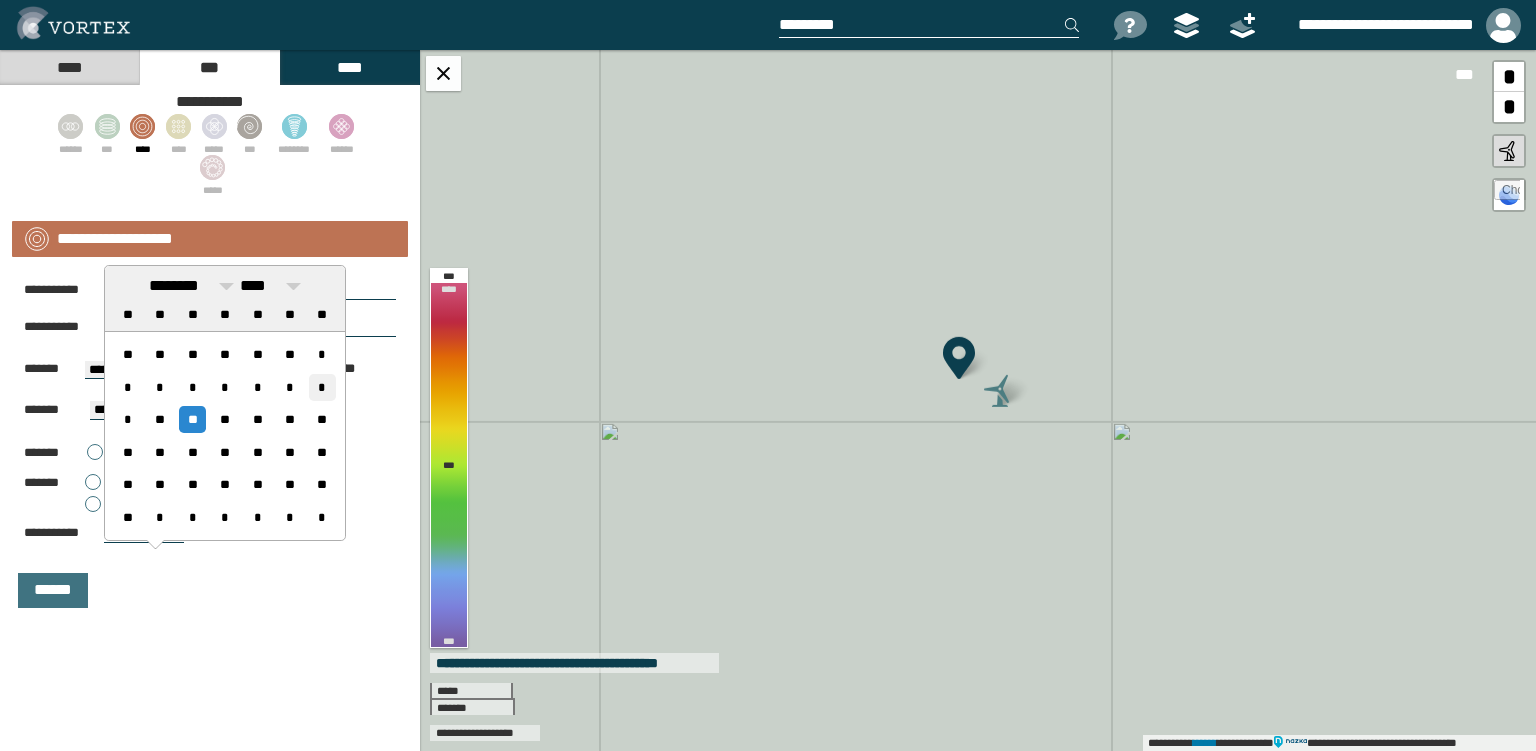 click on "*" at bounding box center (322, 387) 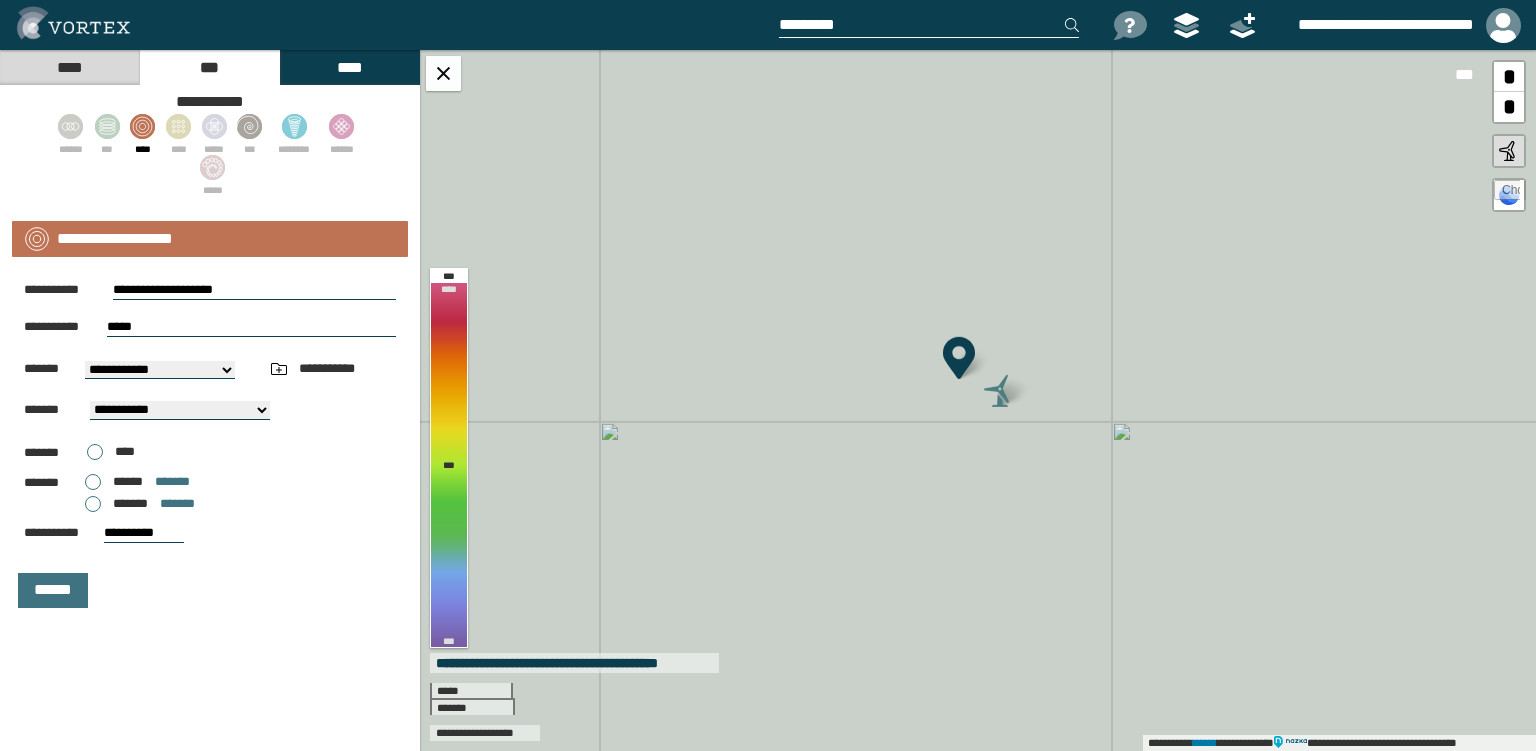 type on "**********" 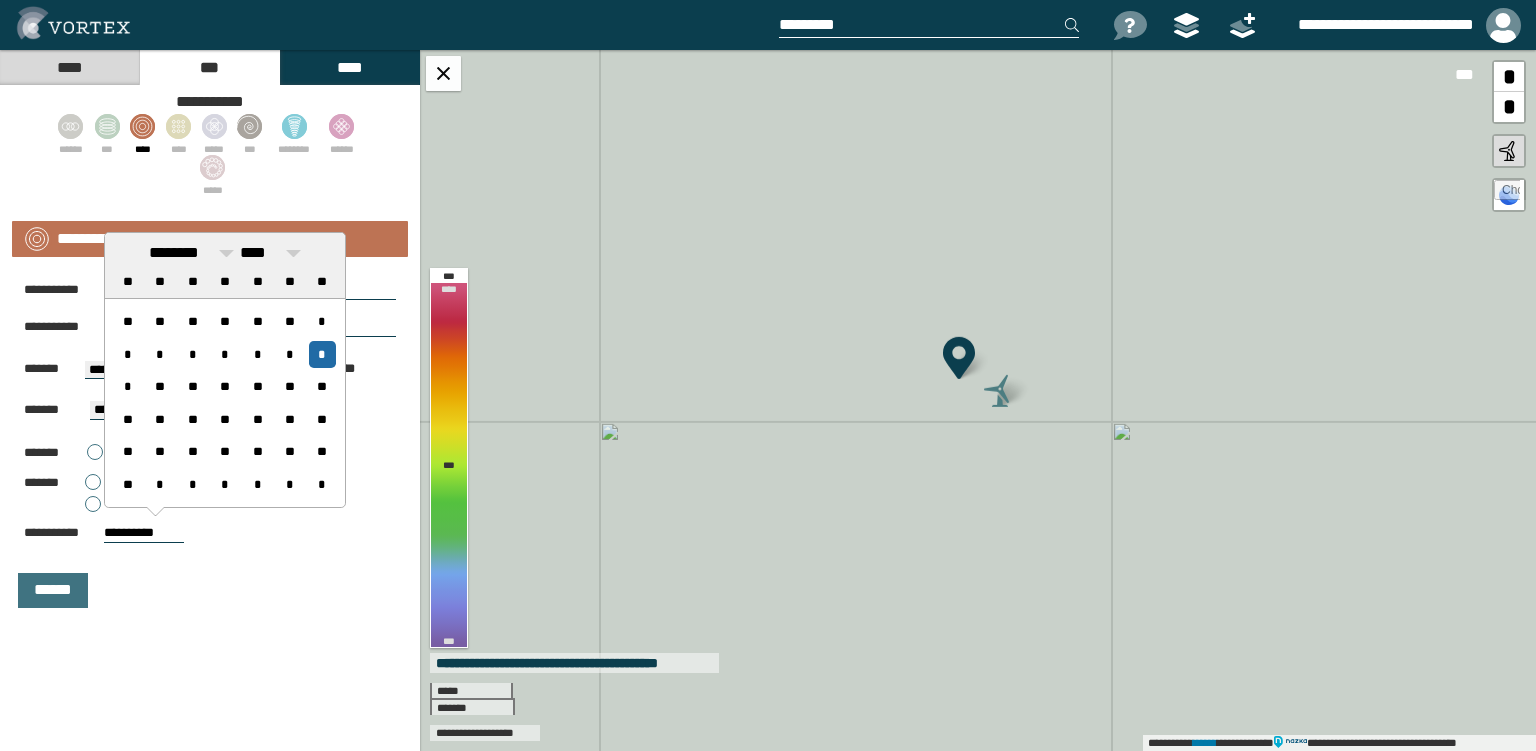 drag, startPoint x: 165, startPoint y: 534, endPoint x: 99, endPoint y: 530, distance: 66.1211 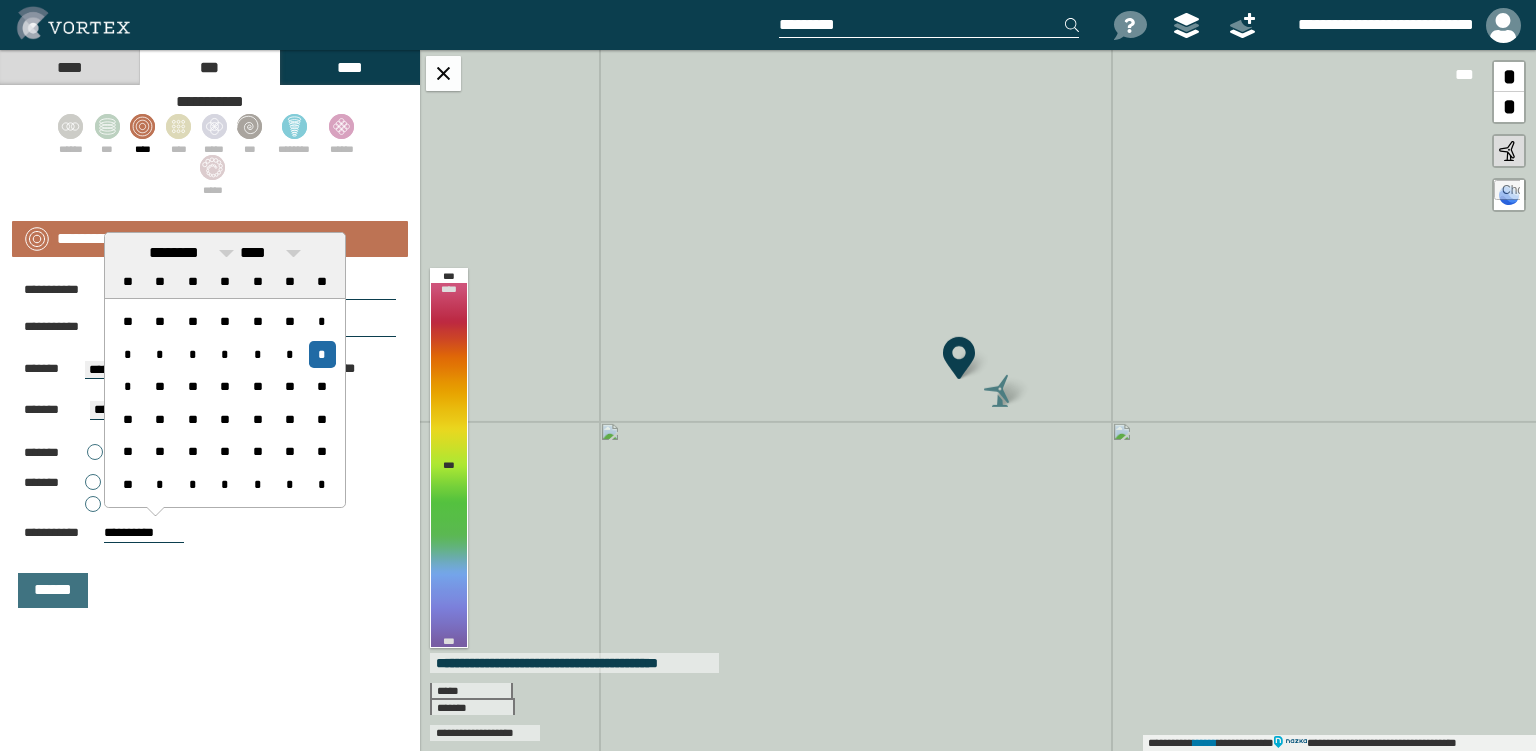 click on "**********" at bounding box center (144, 533) 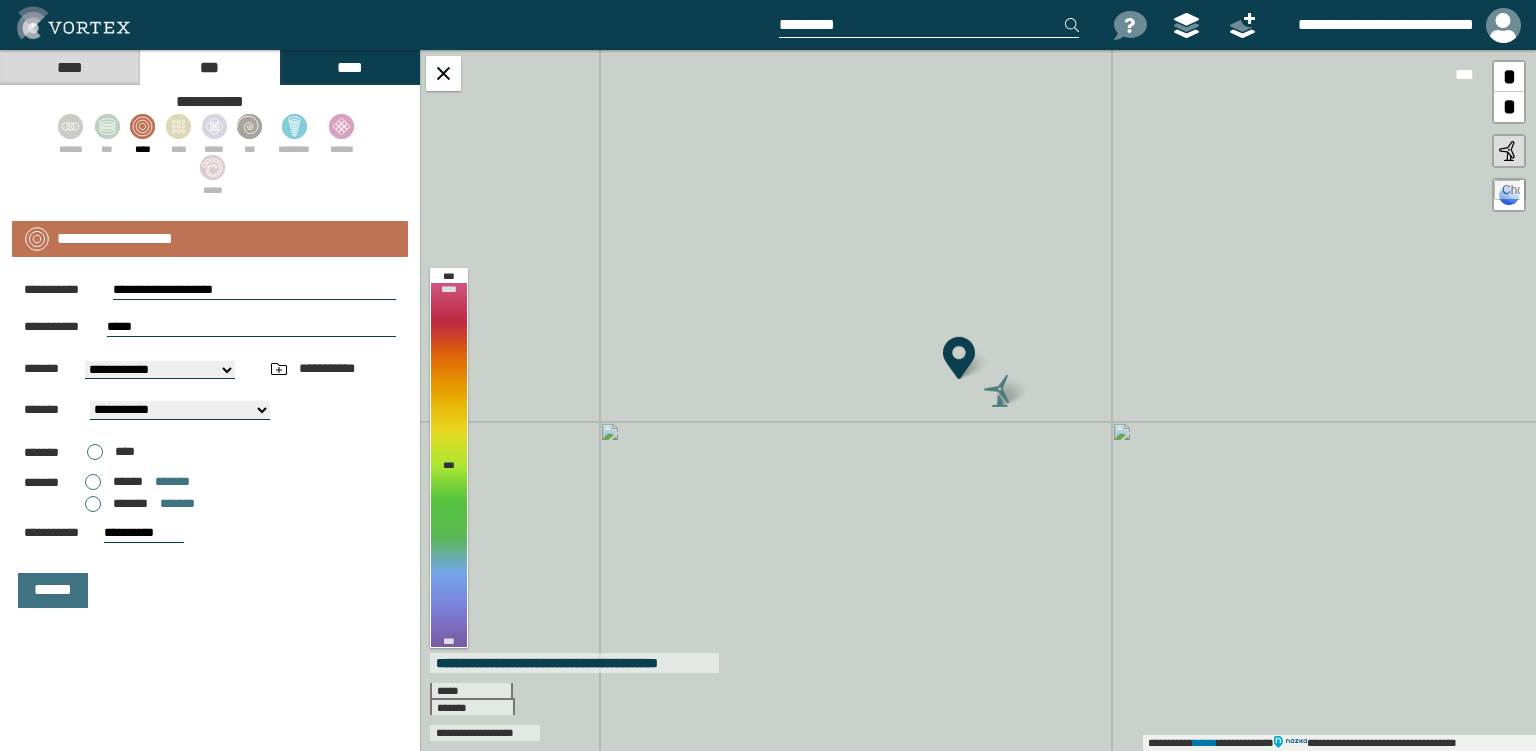 click on "******" at bounding box center (210, 590) 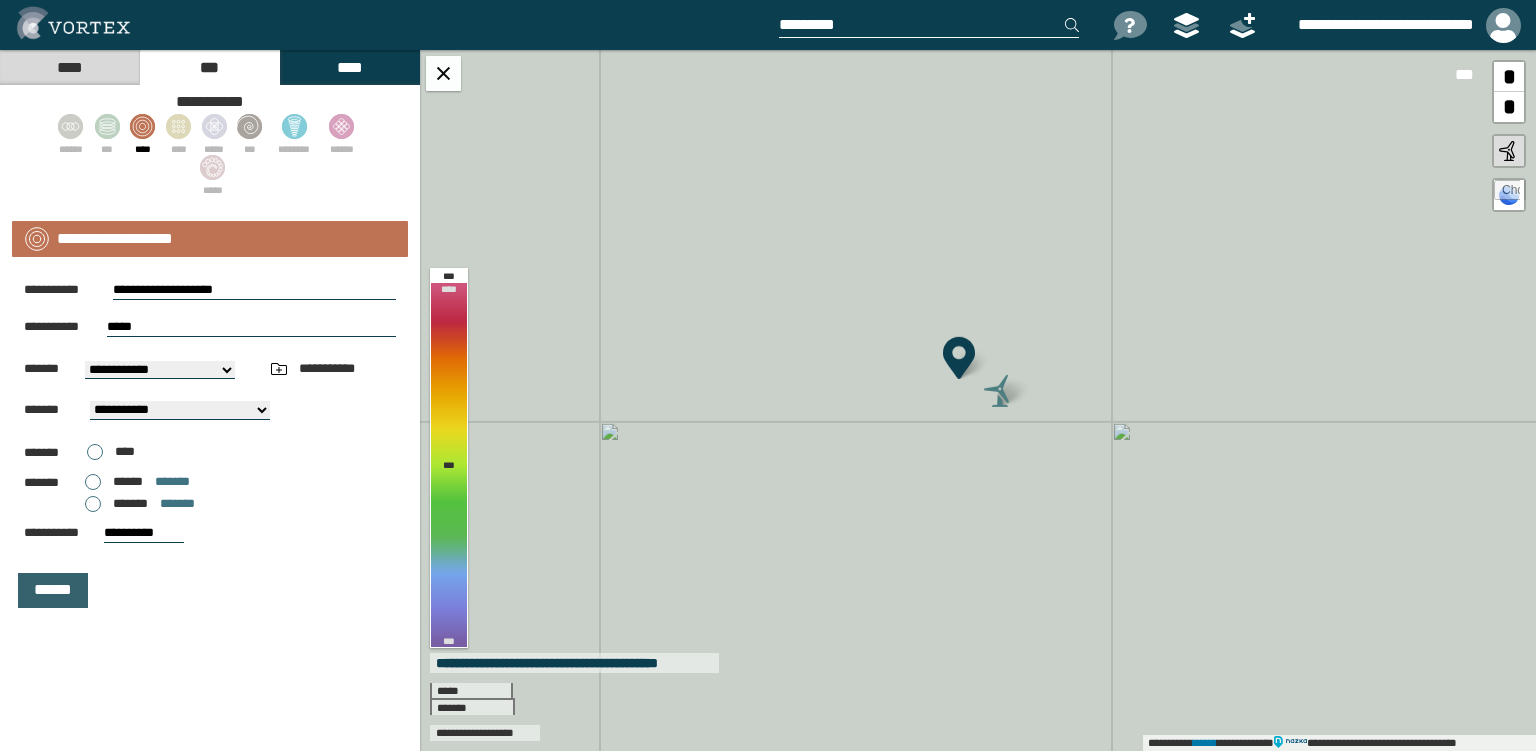 click on "******" at bounding box center [53, 590] 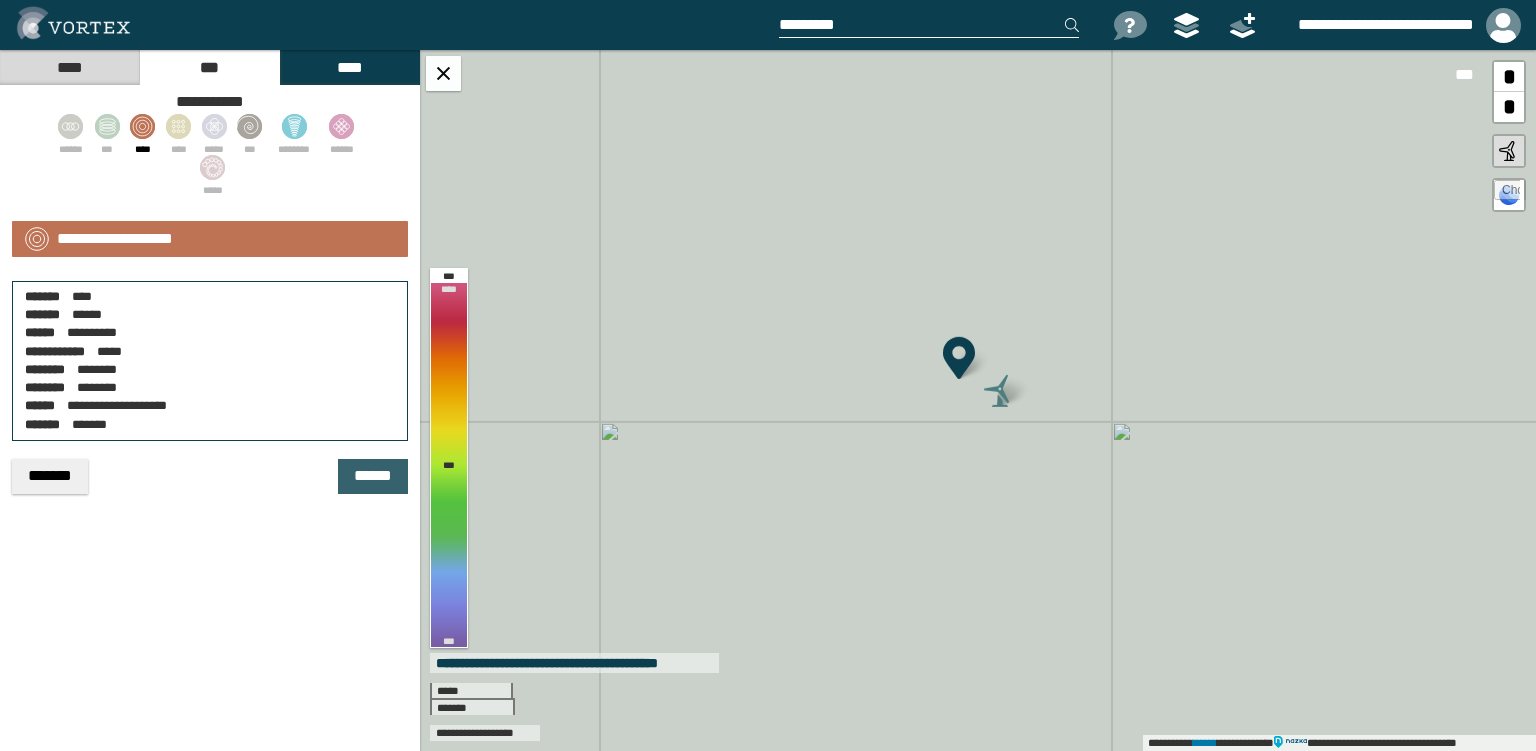 click on "******" at bounding box center [373, 476] 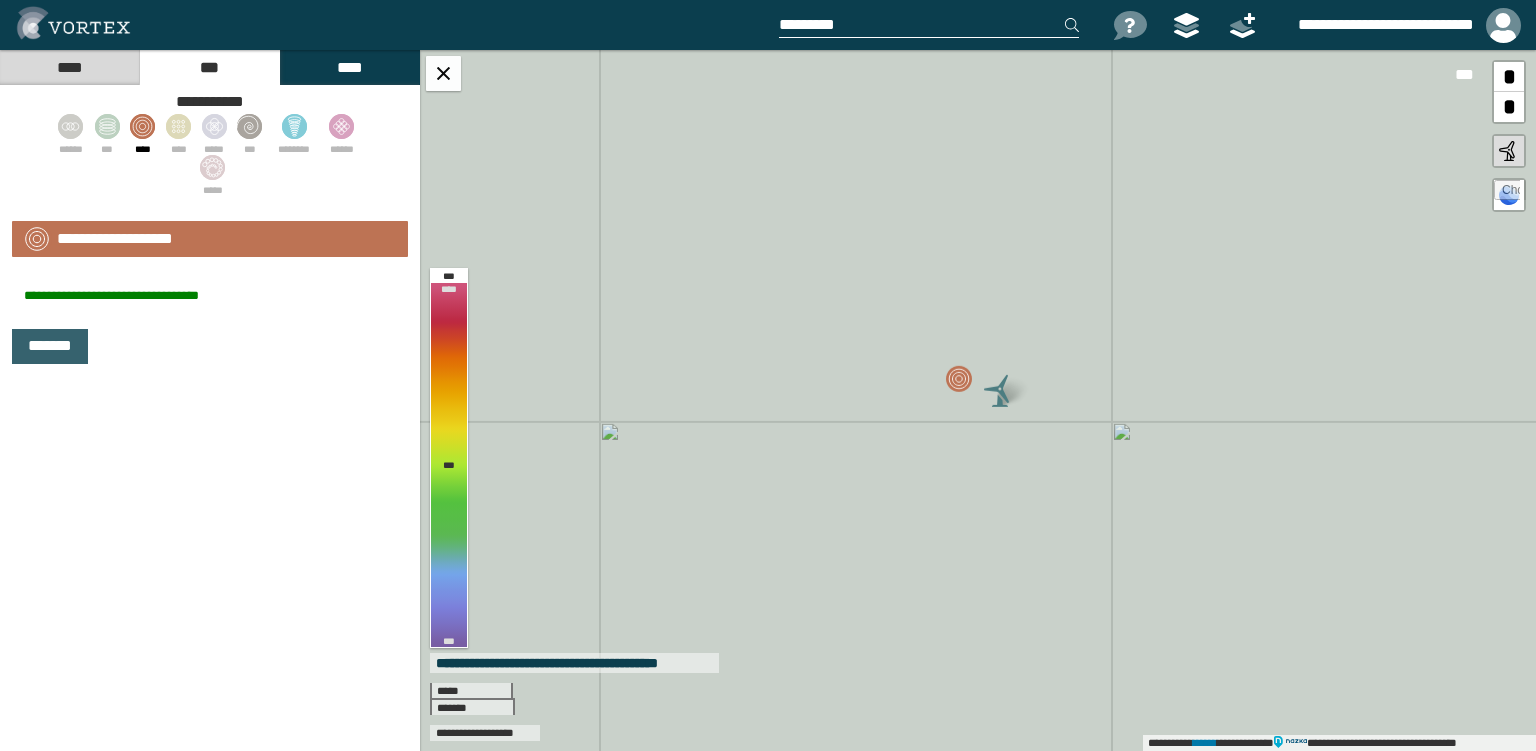 click on "*******" at bounding box center [50, 346] 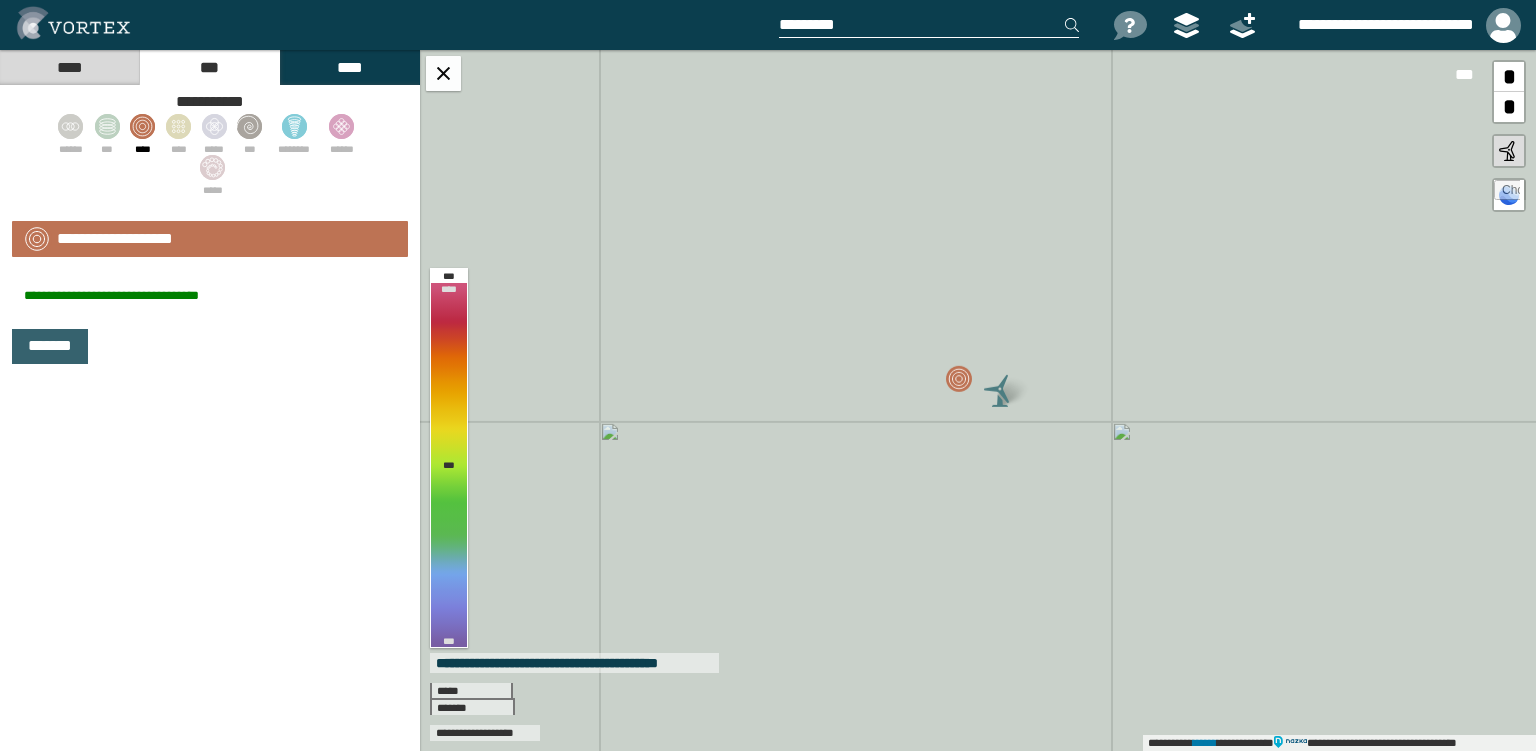 select on "**" 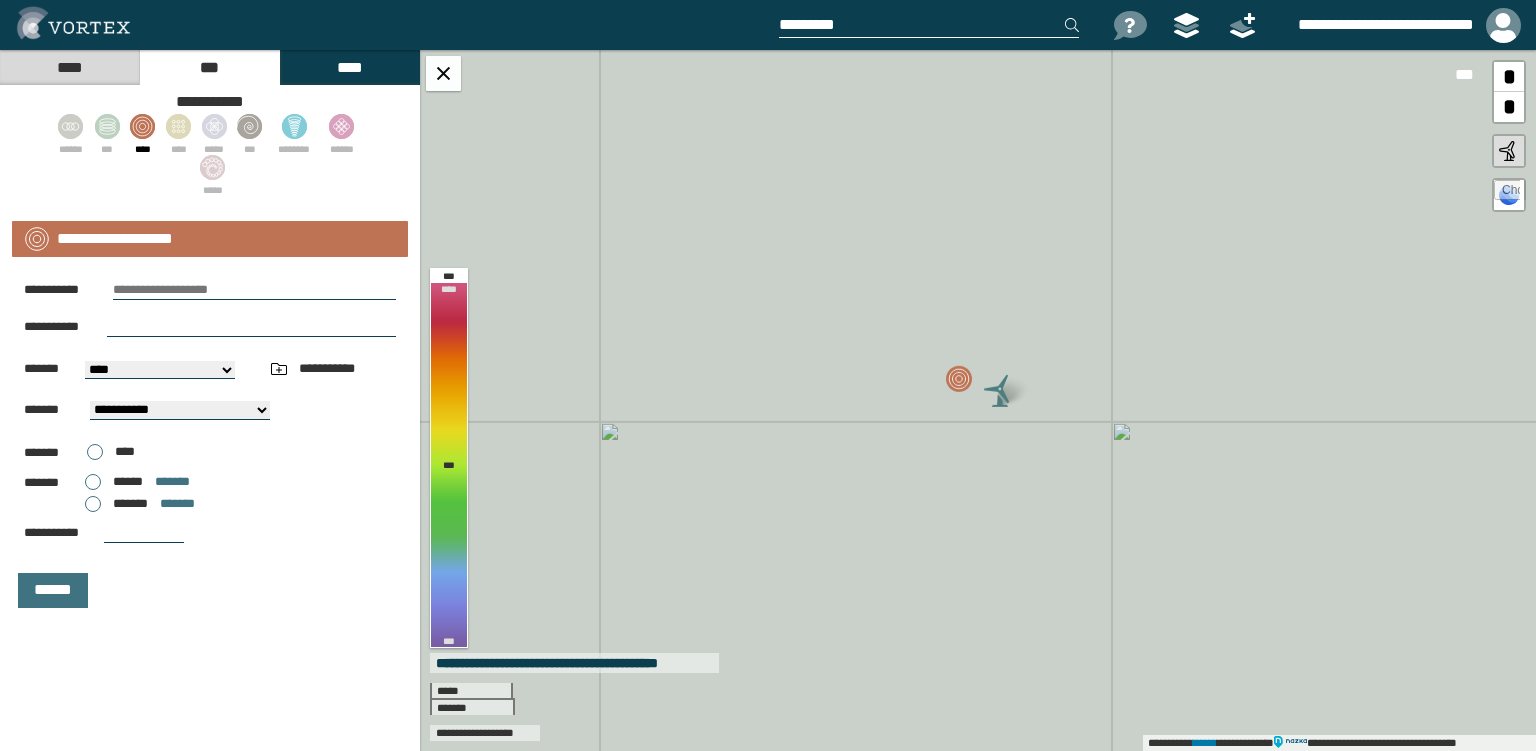 click at bounding box center (144, 533) 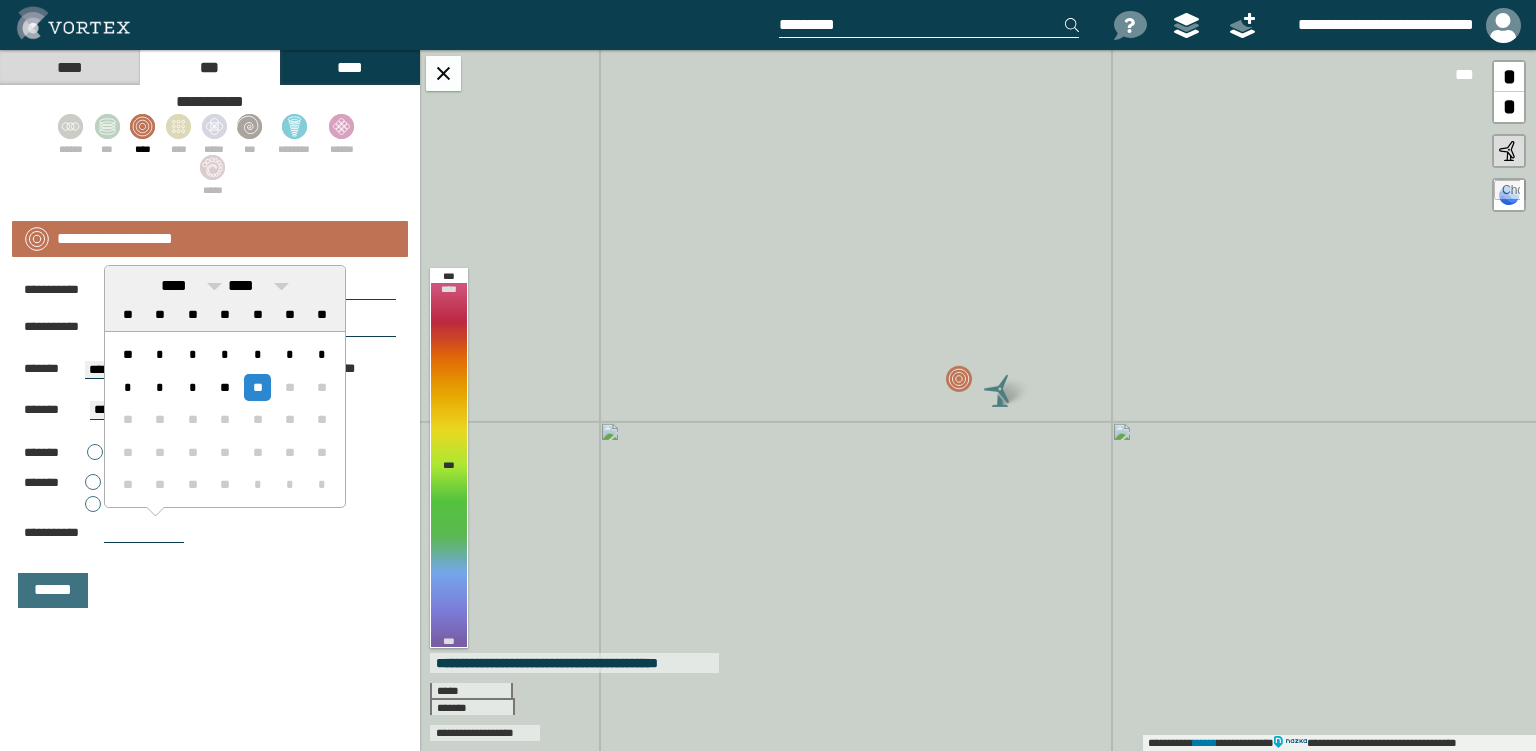 paste on "**********" 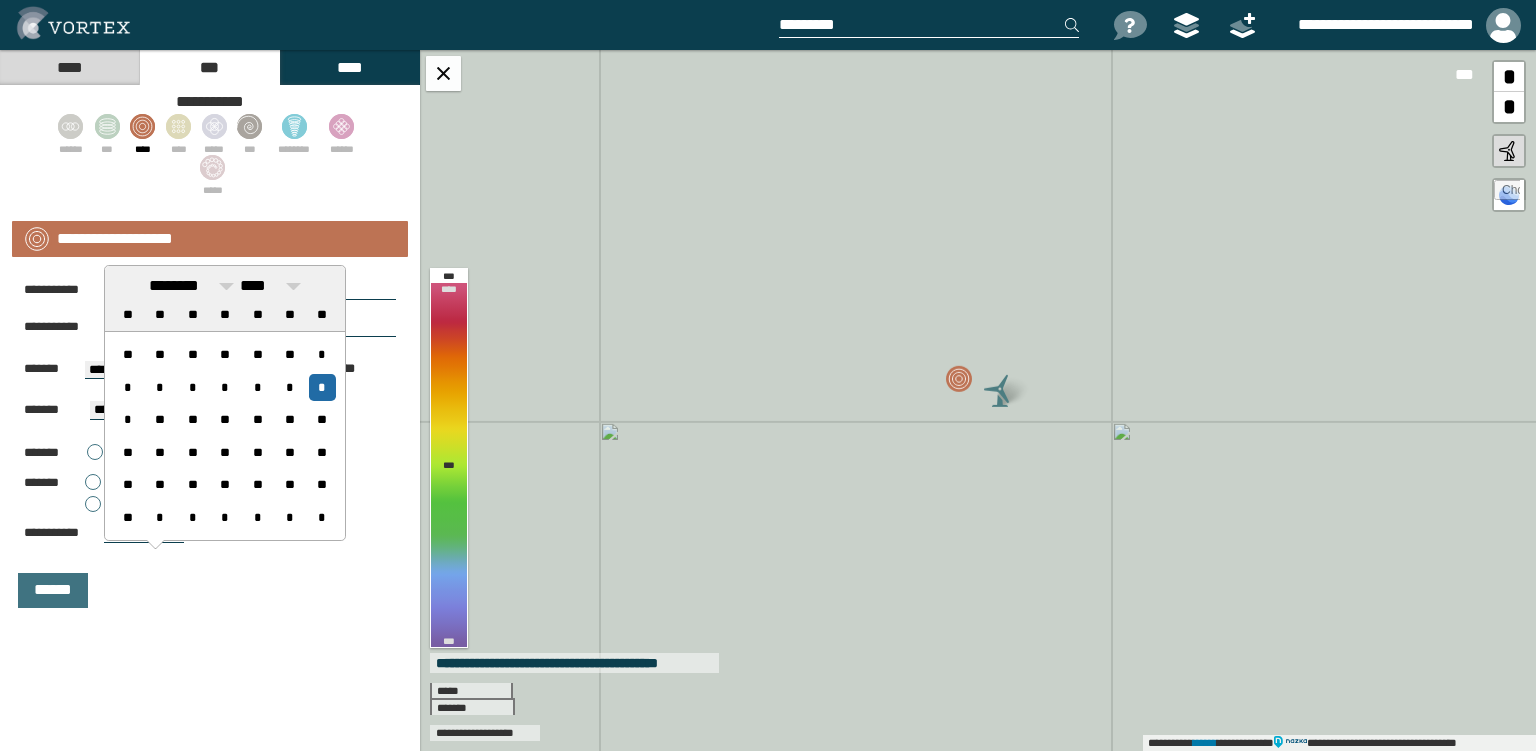 type on "**********" 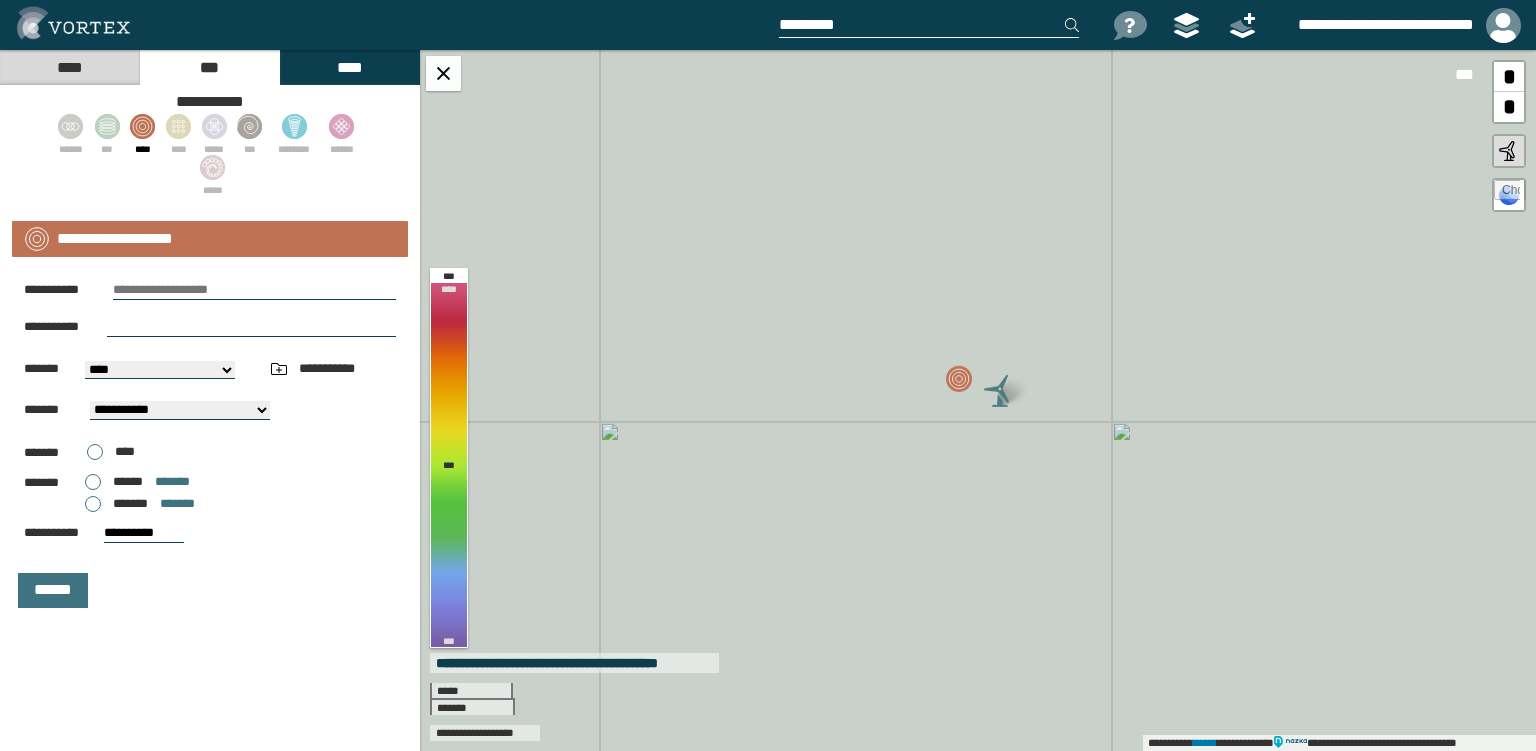 click on "**********" at bounding box center [160, 370] 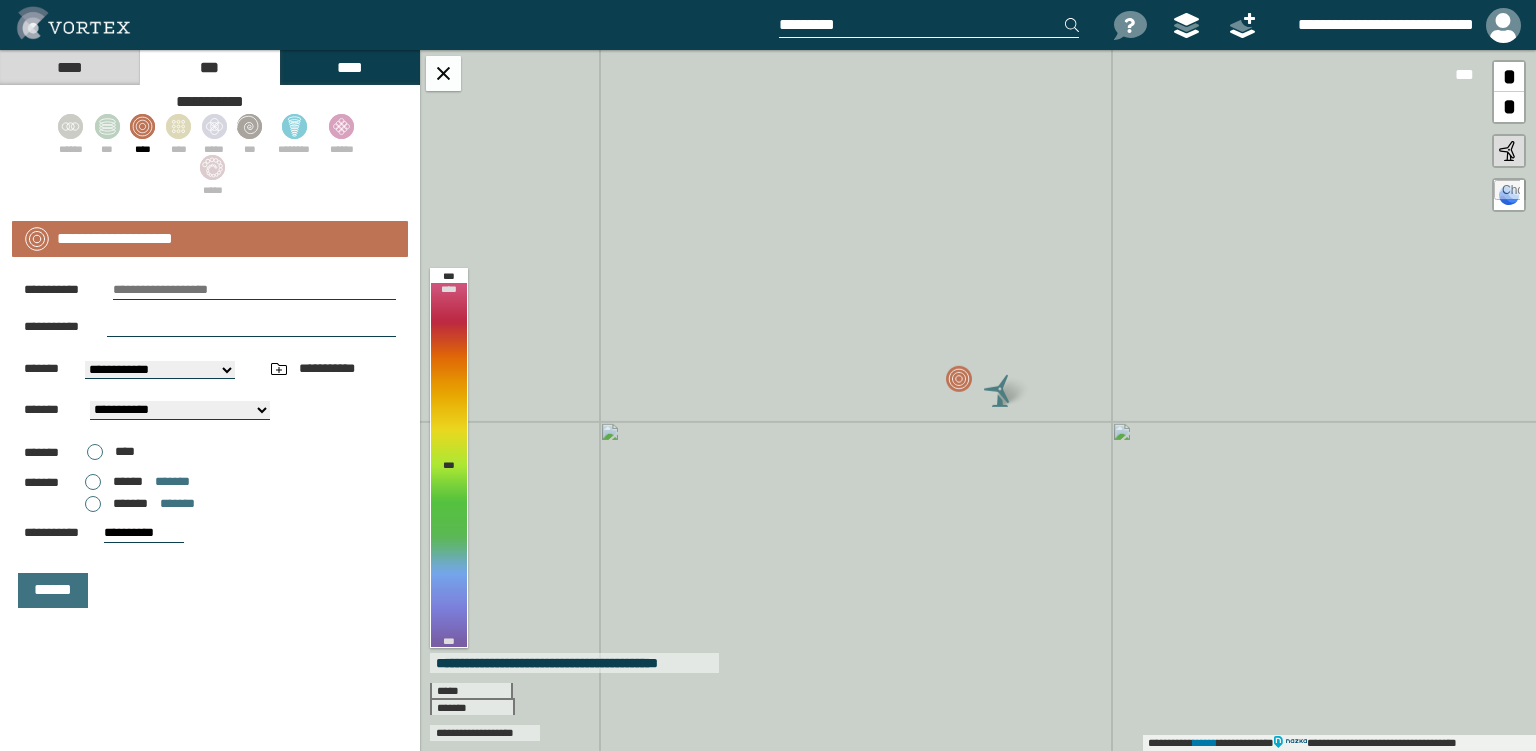 click on "********" at bounding box center (0, 0) 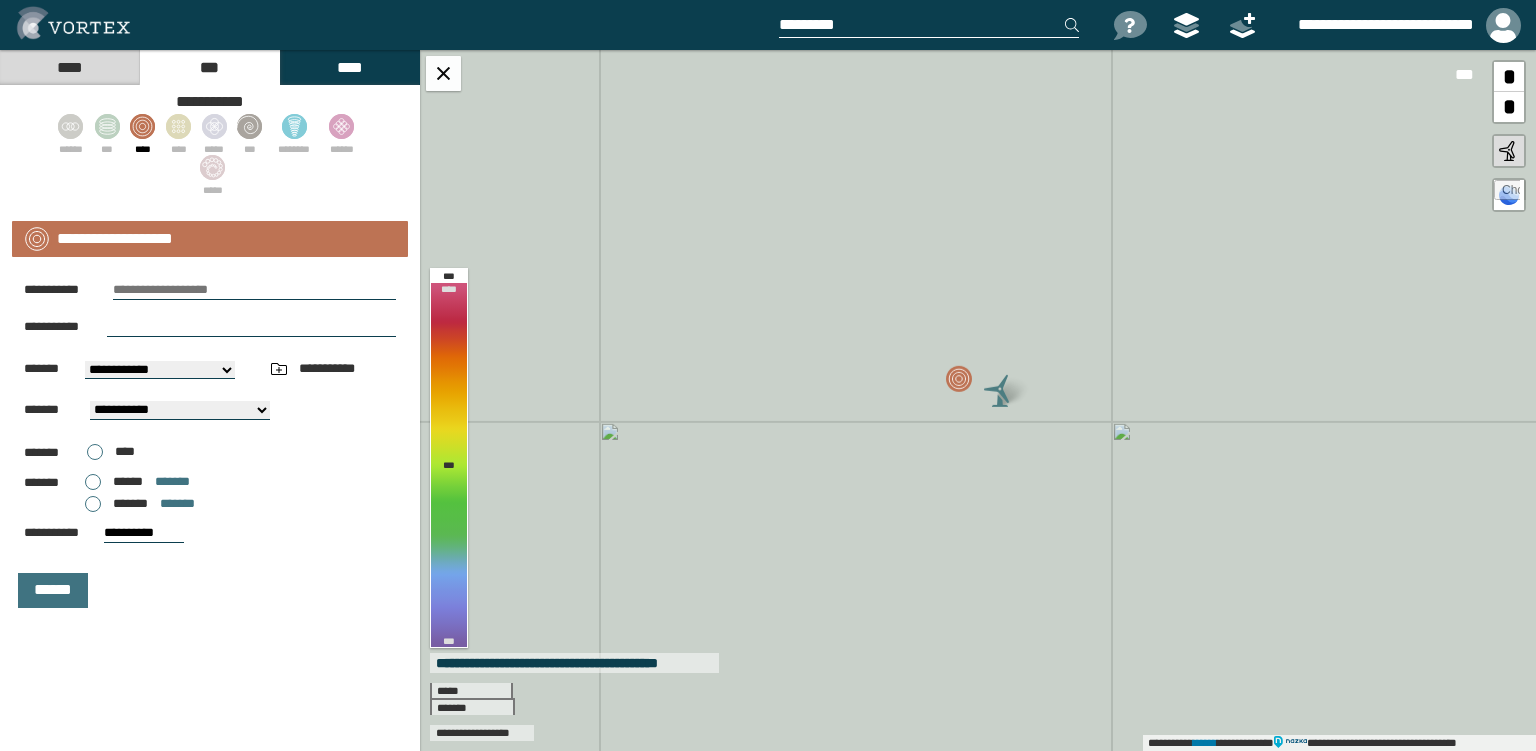 paste on "**********" 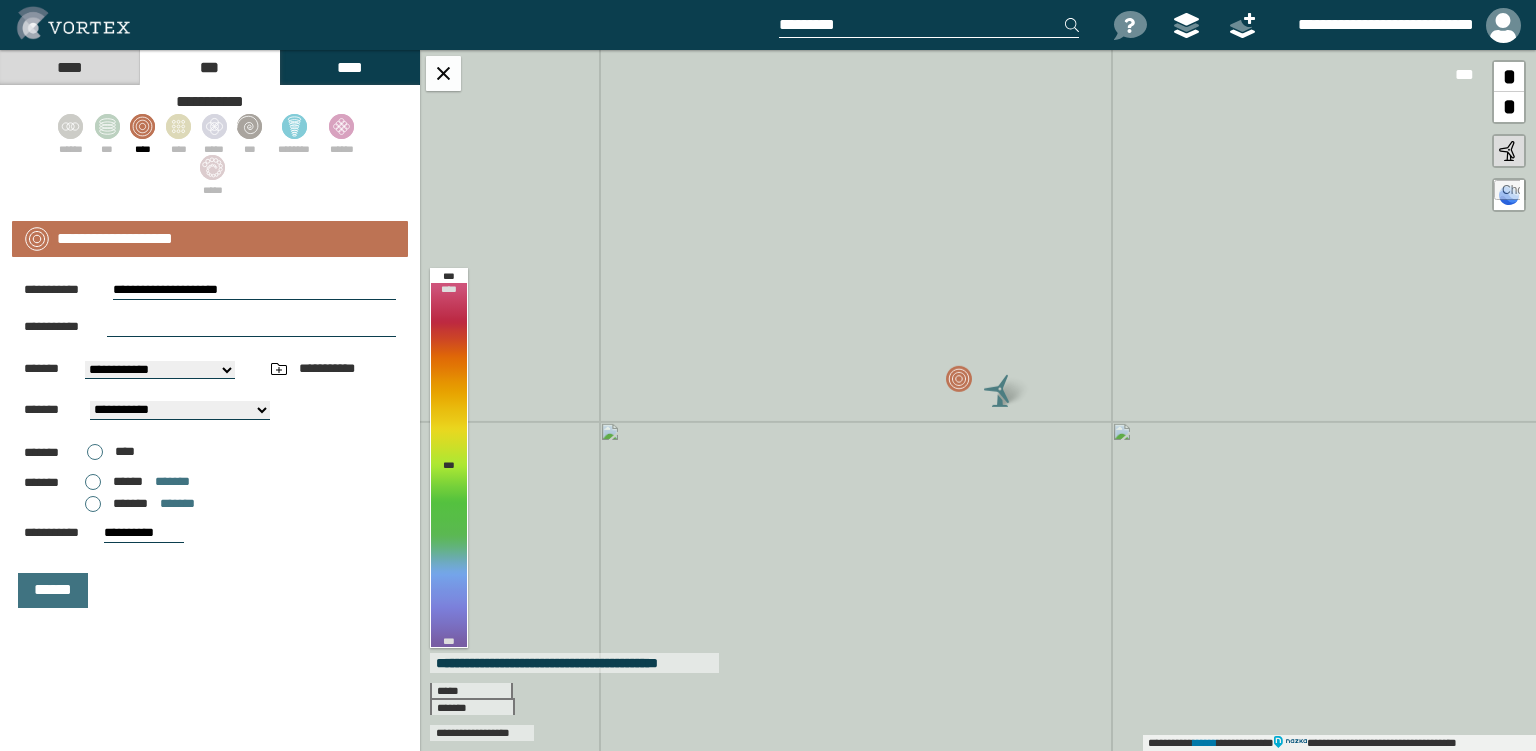 click on "**********" at bounding box center (254, 290) 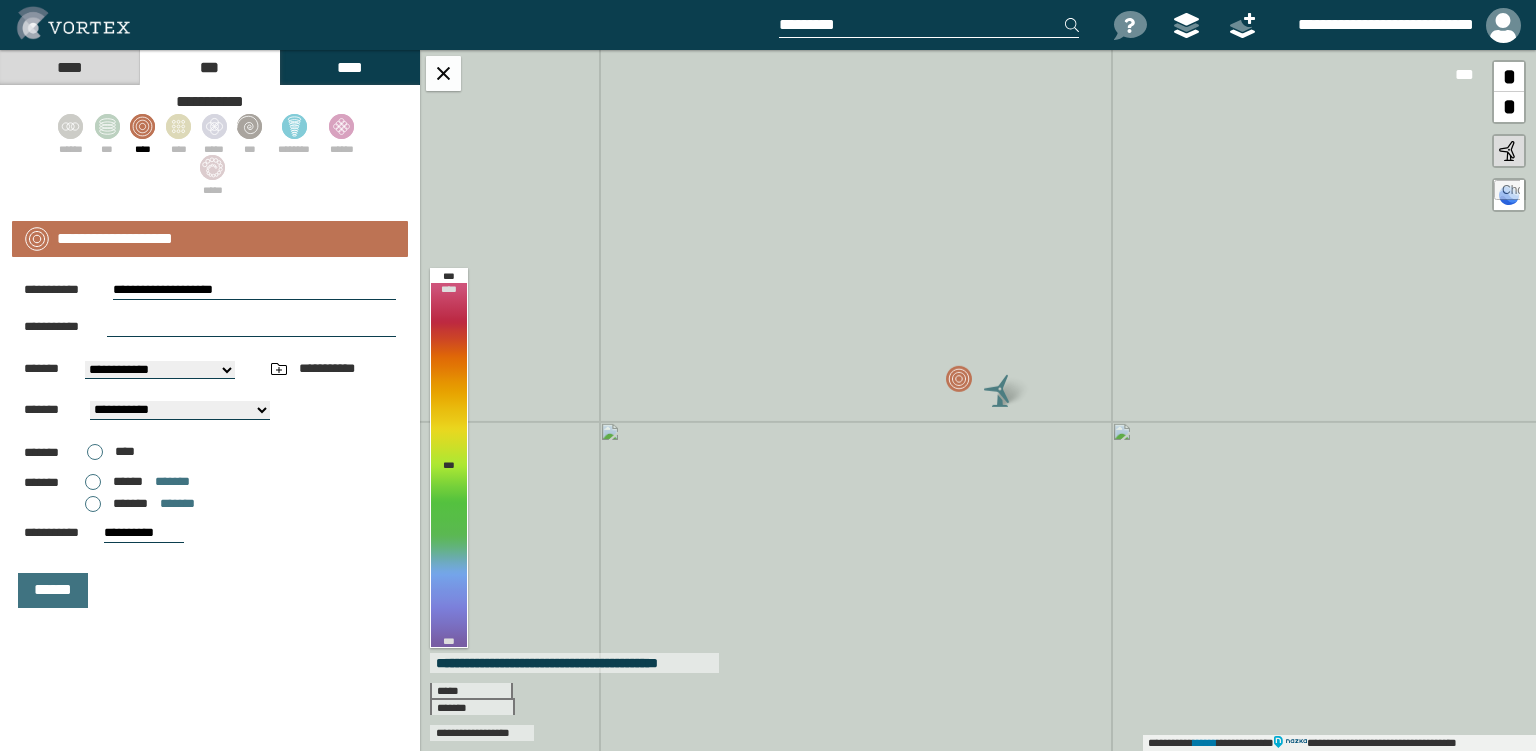 type on "**********" 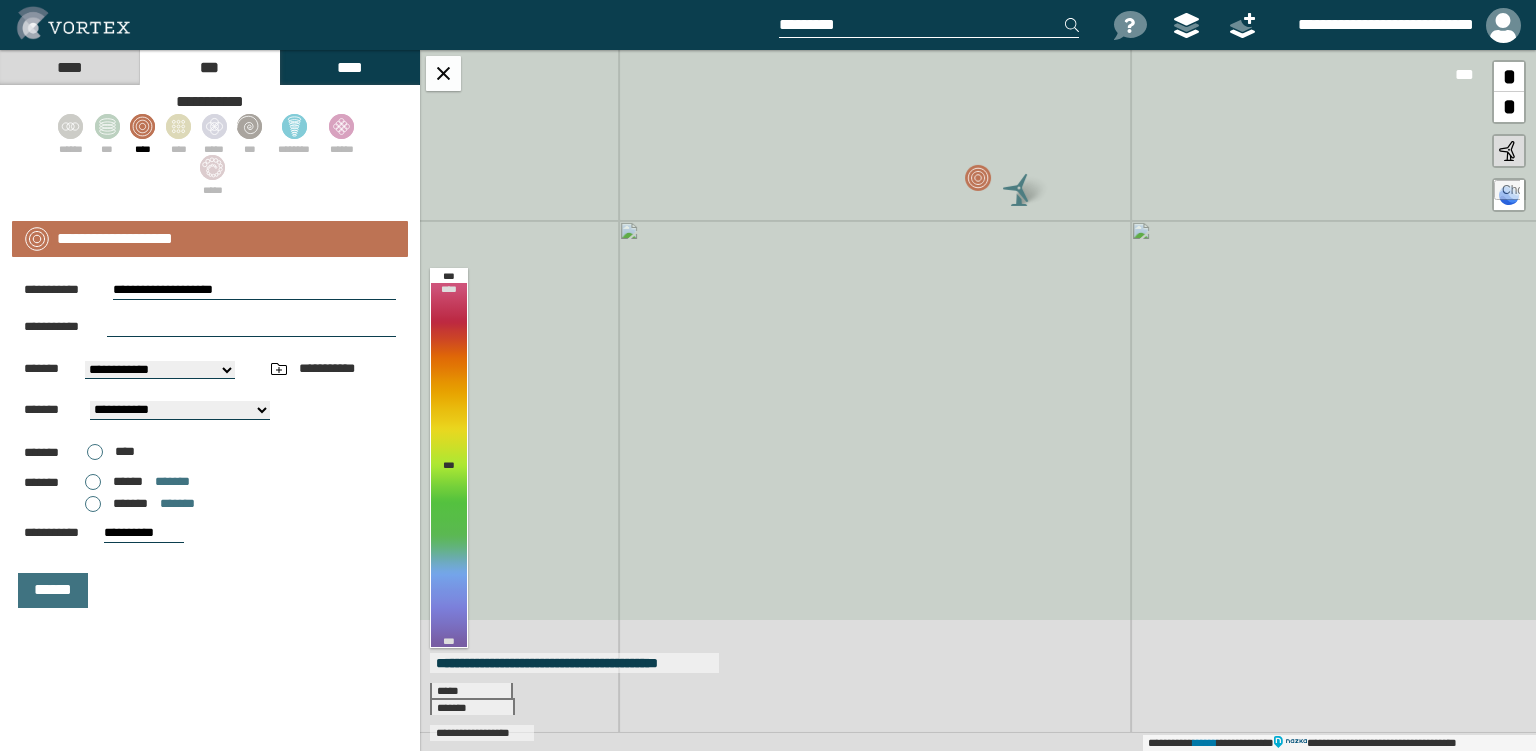 click at bounding box center [251, 327] 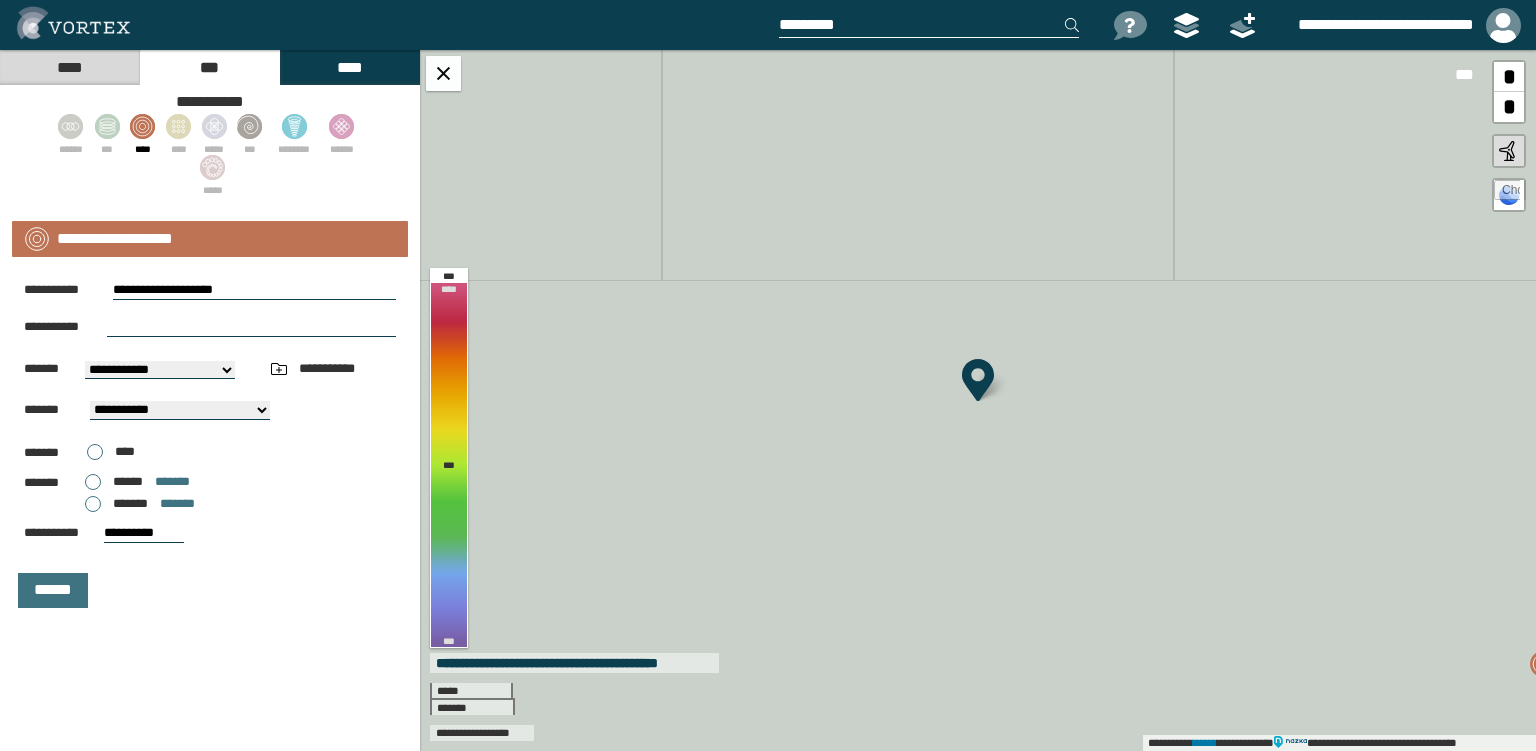 select on "**" 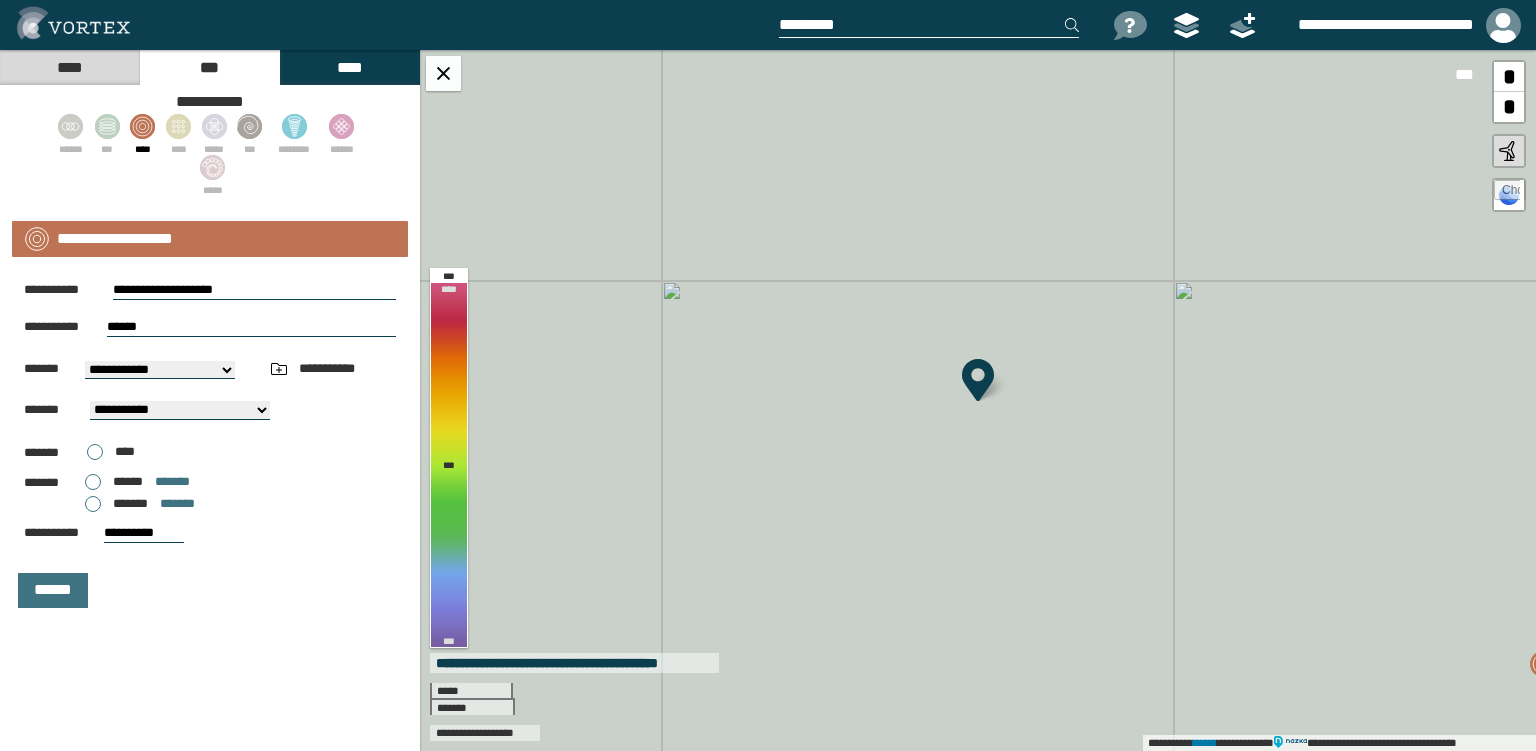 type on "******" 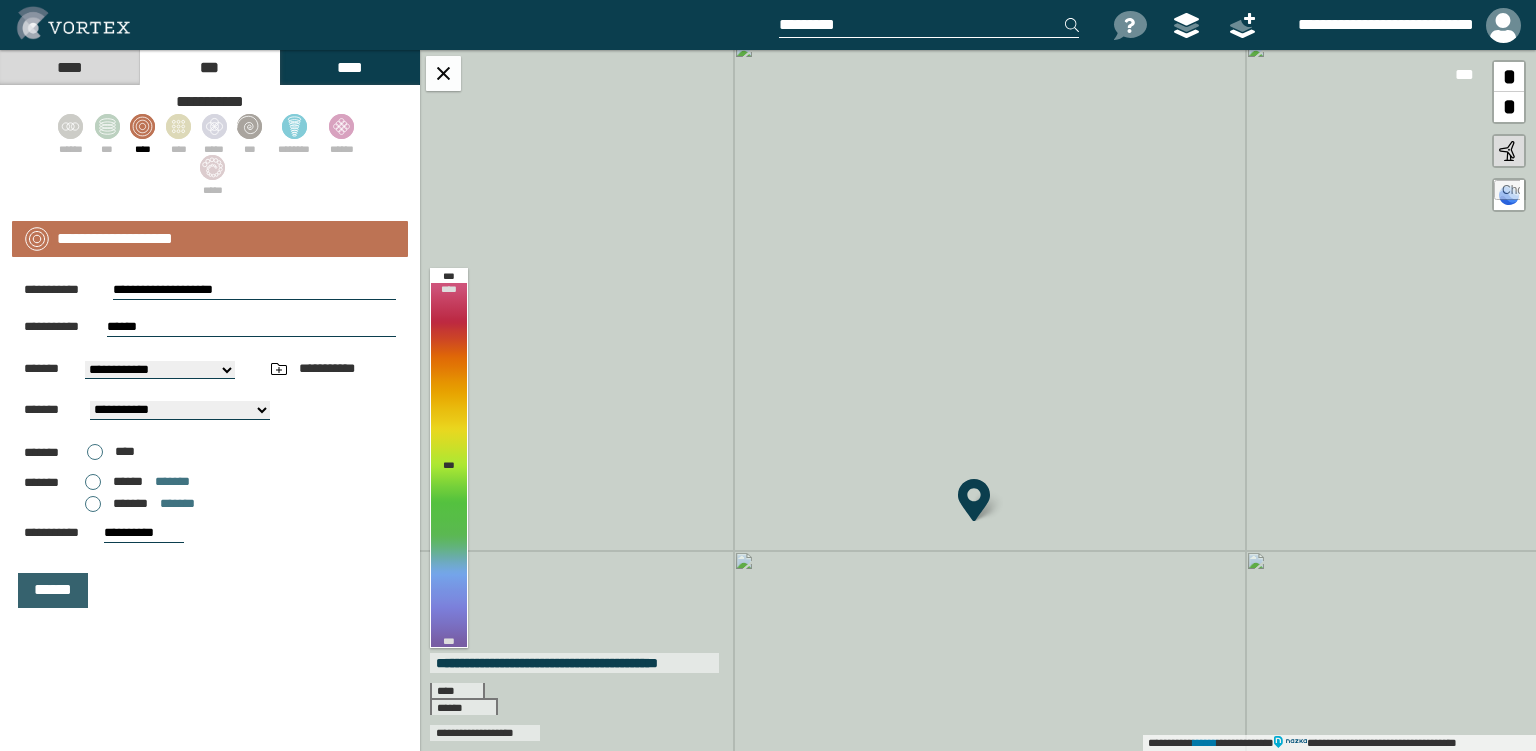 drag, startPoint x: 42, startPoint y: 590, endPoint x: 54, endPoint y: 590, distance: 12 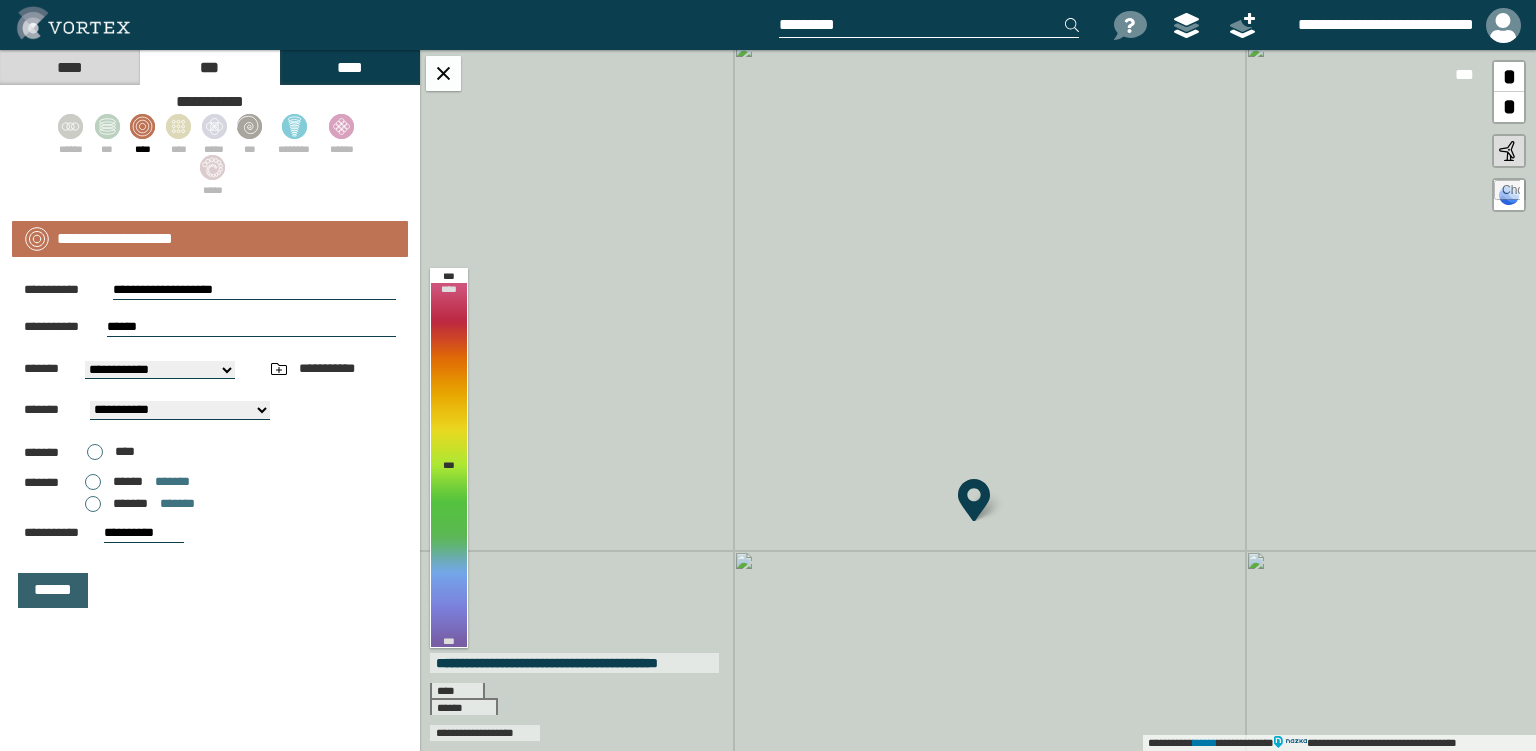 click on "******" at bounding box center (53, 590) 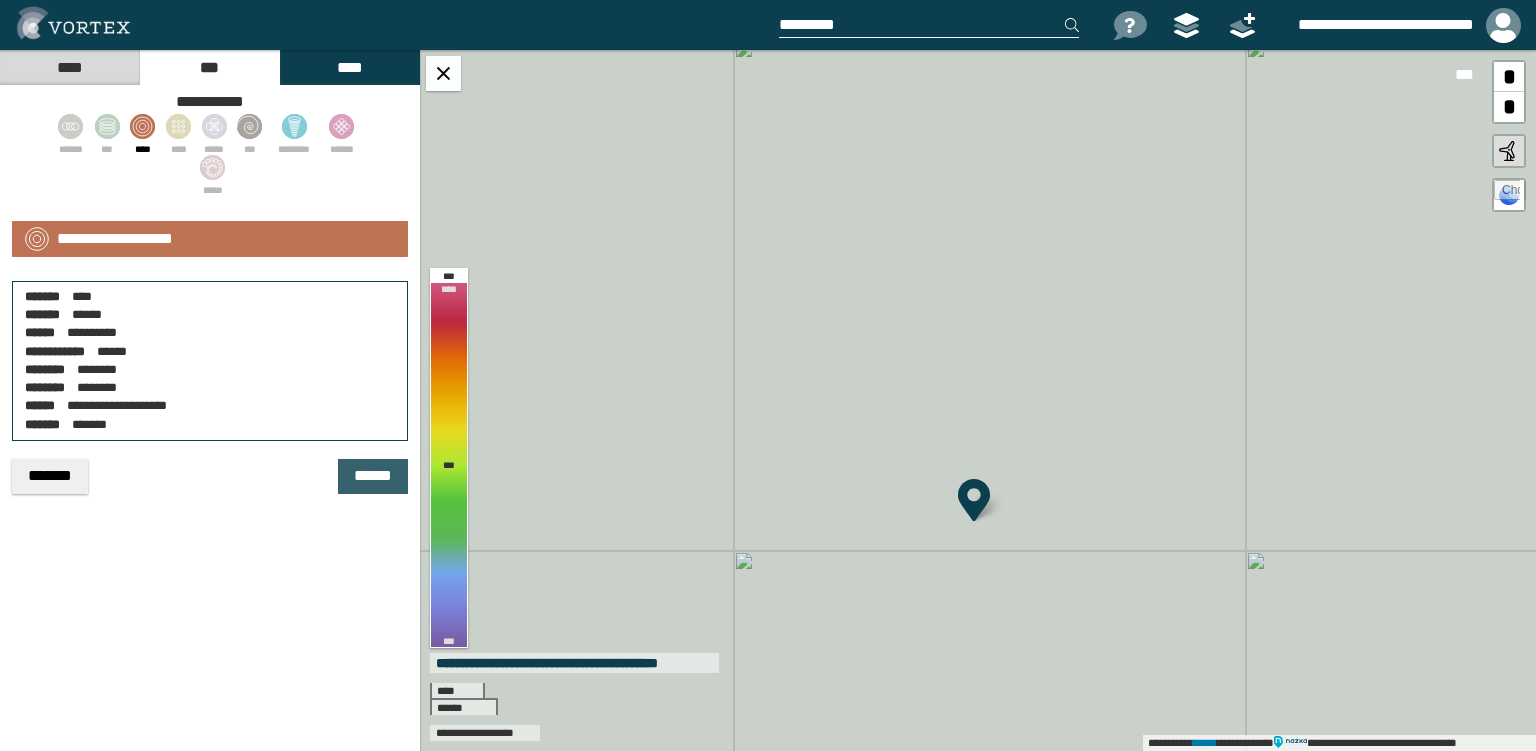click on "******" at bounding box center [373, 476] 